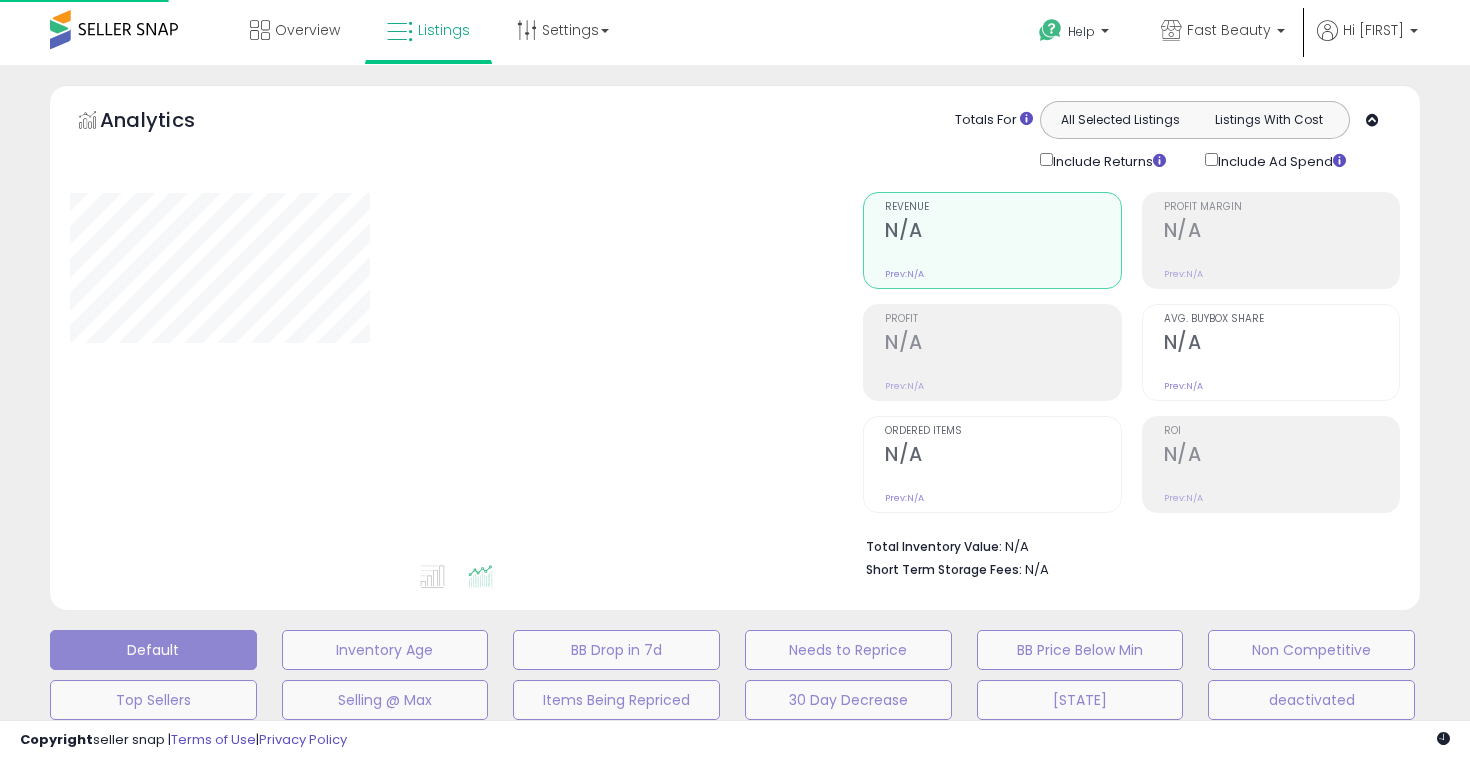 scroll, scrollTop: 466, scrollLeft: 0, axis: vertical 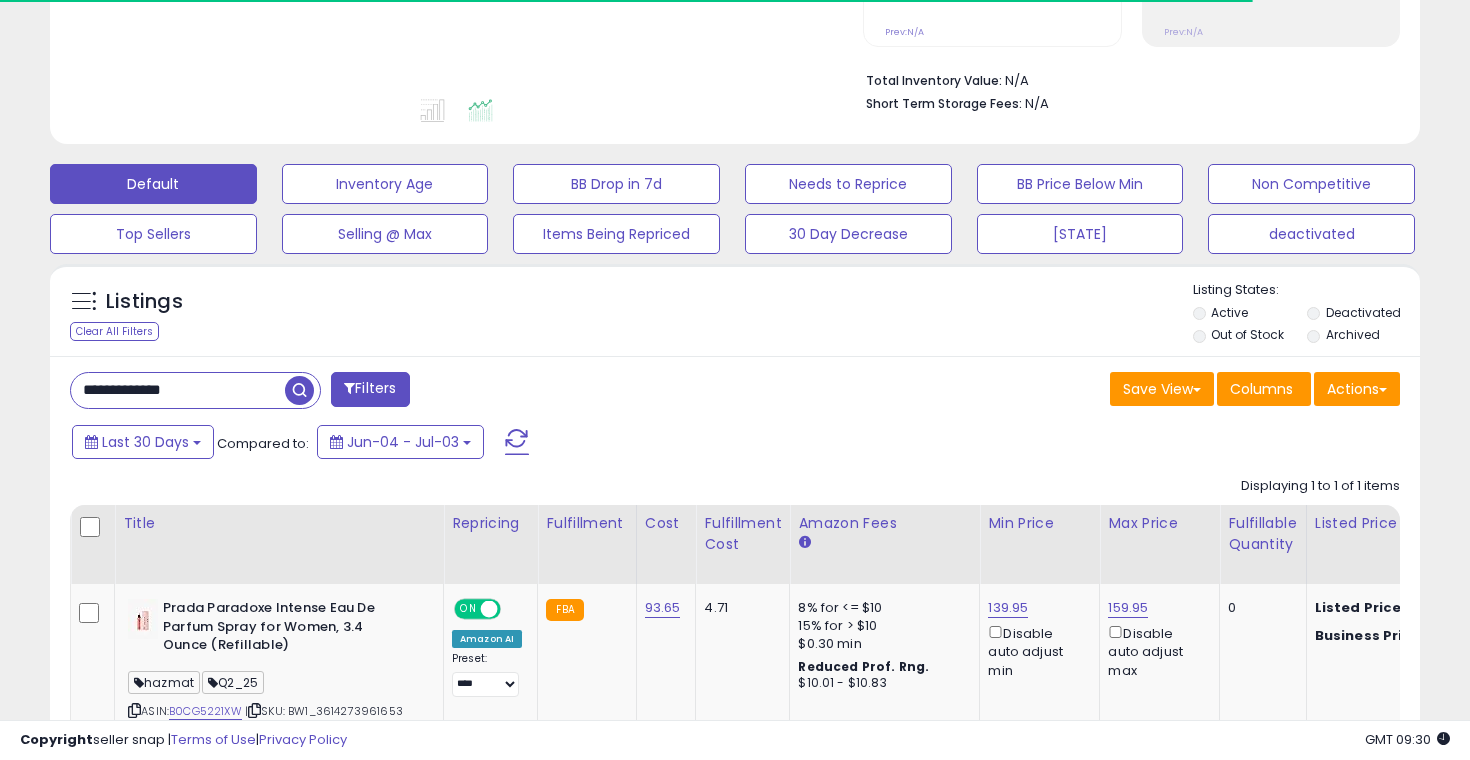 click on "**********" at bounding box center [178, 390] 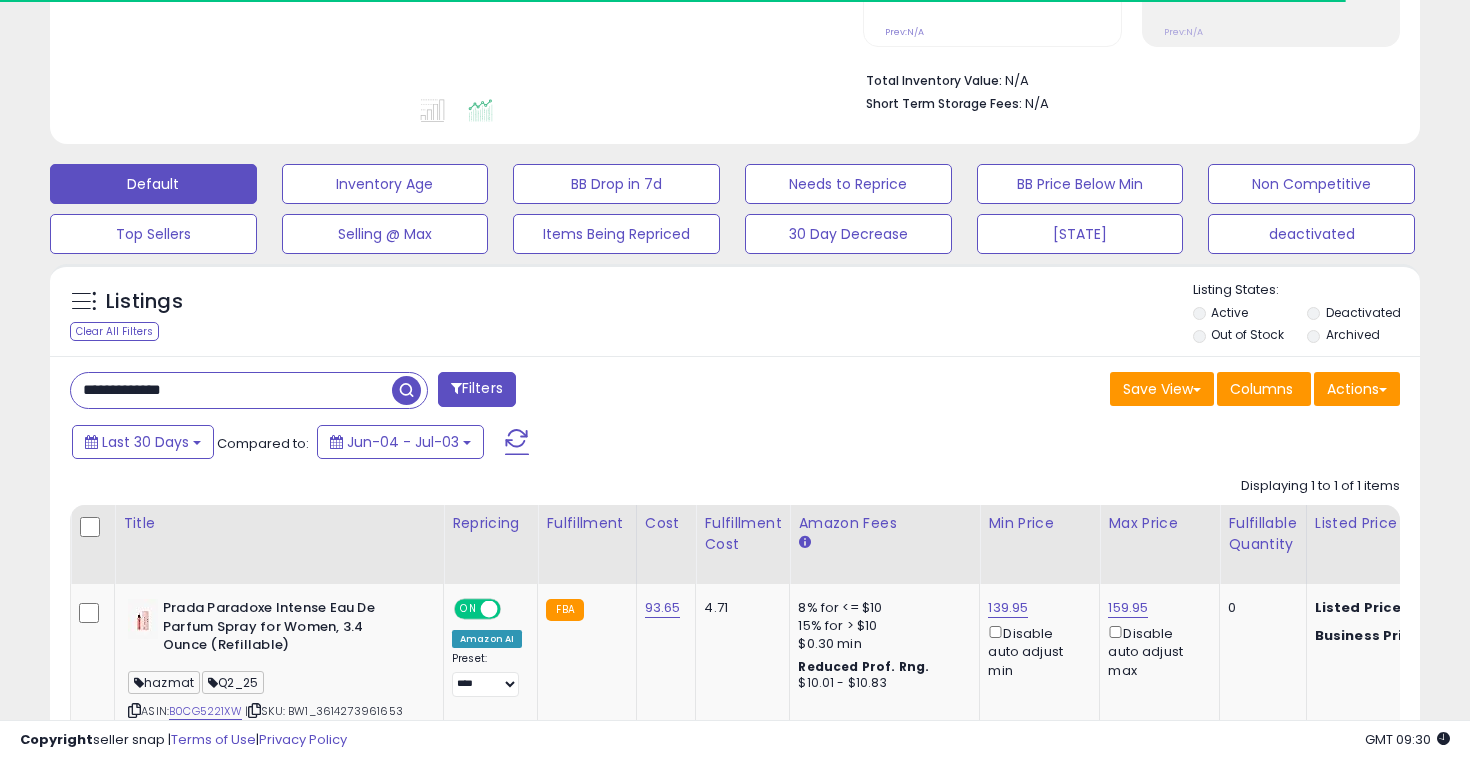 paste on "***" 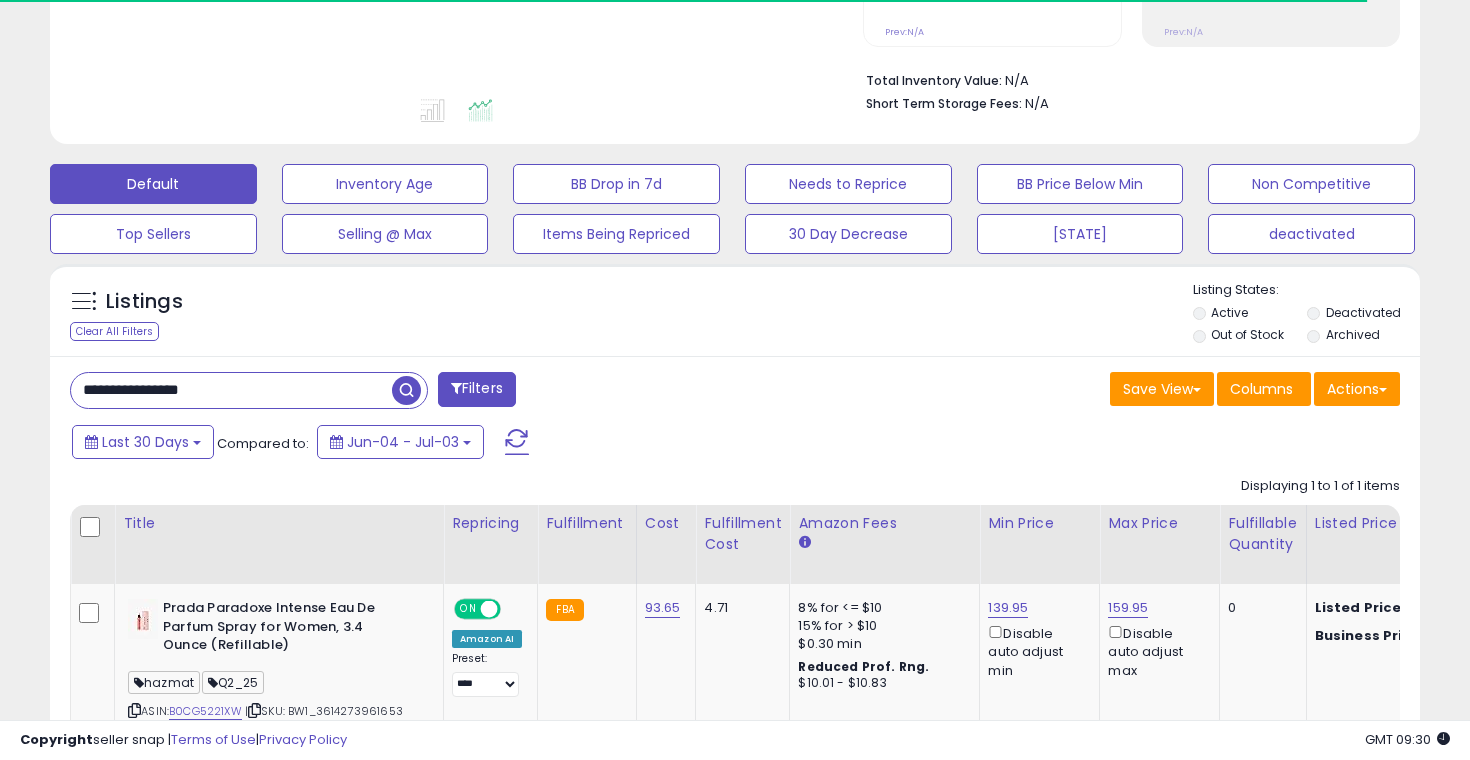 scroll, scrollTop: 445, scrollLeft: 0, axis: vertical 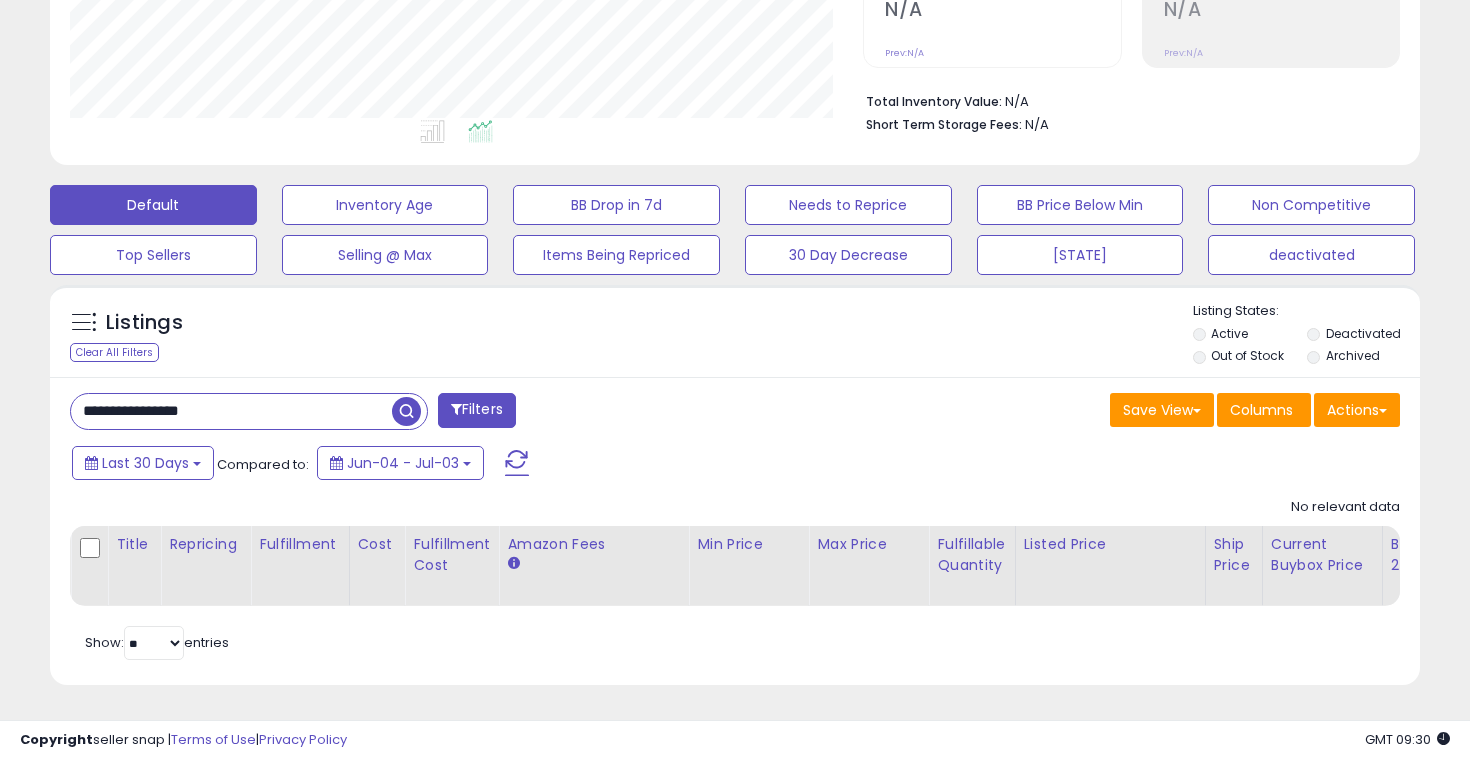 click on "**********" at bounding box center (231, 411) 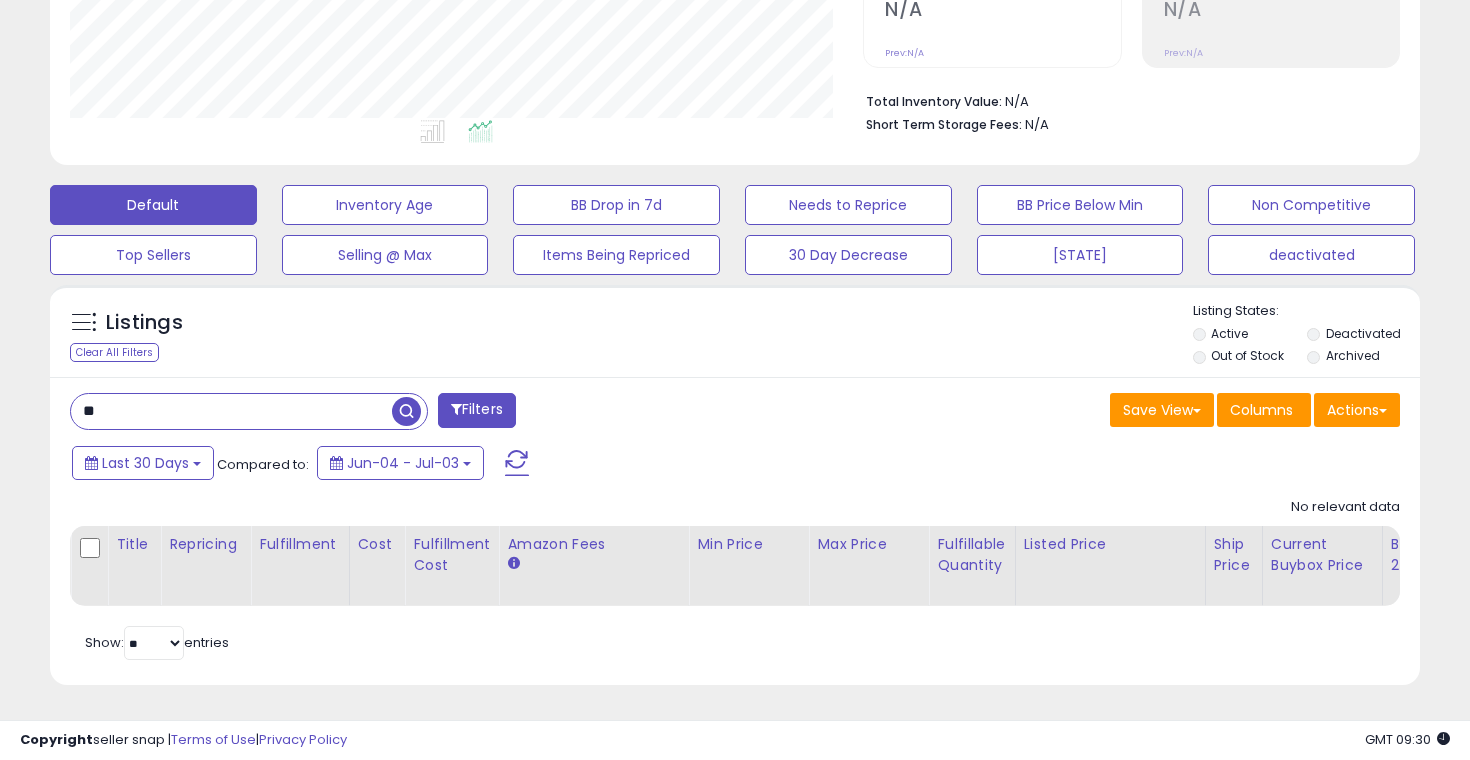 type on "*" 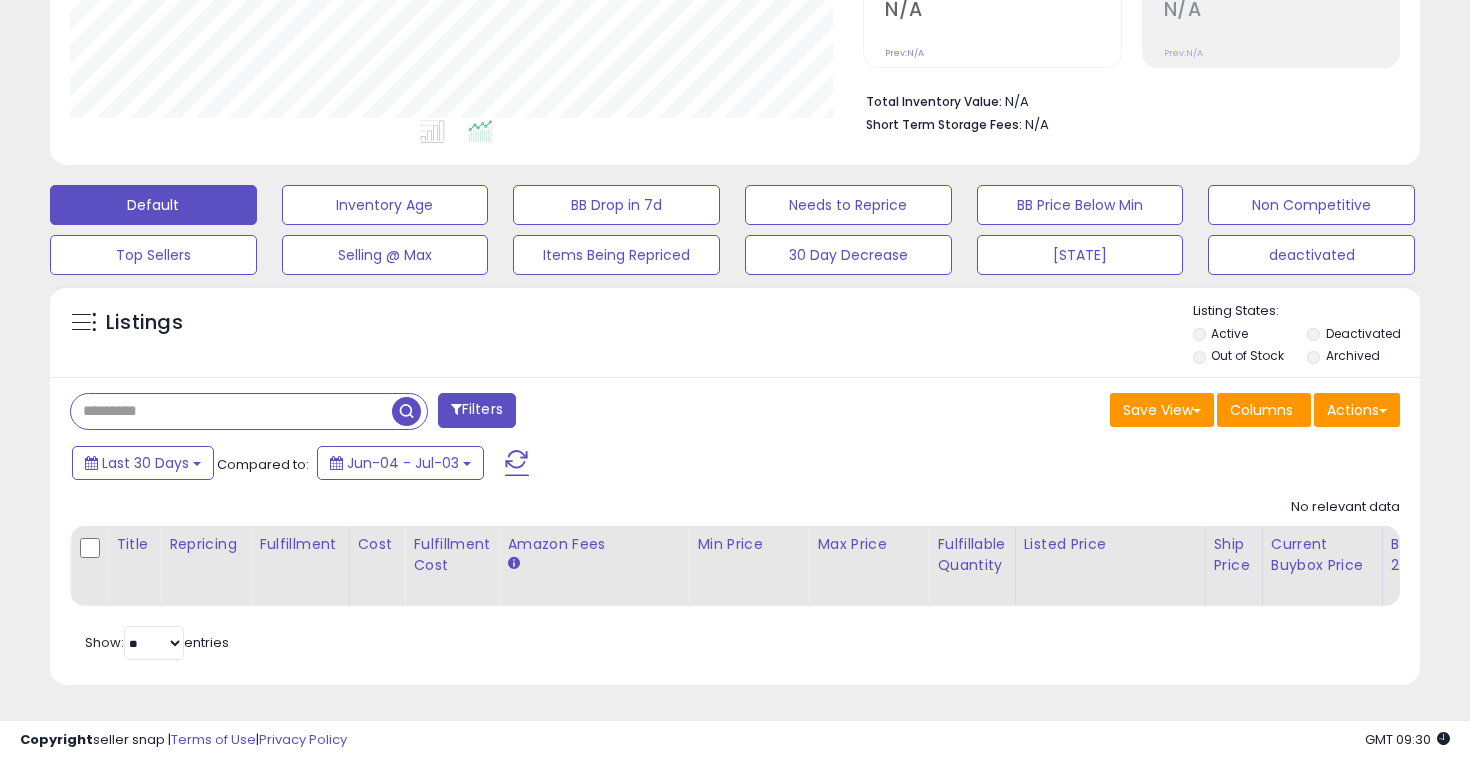 paste on "**********" 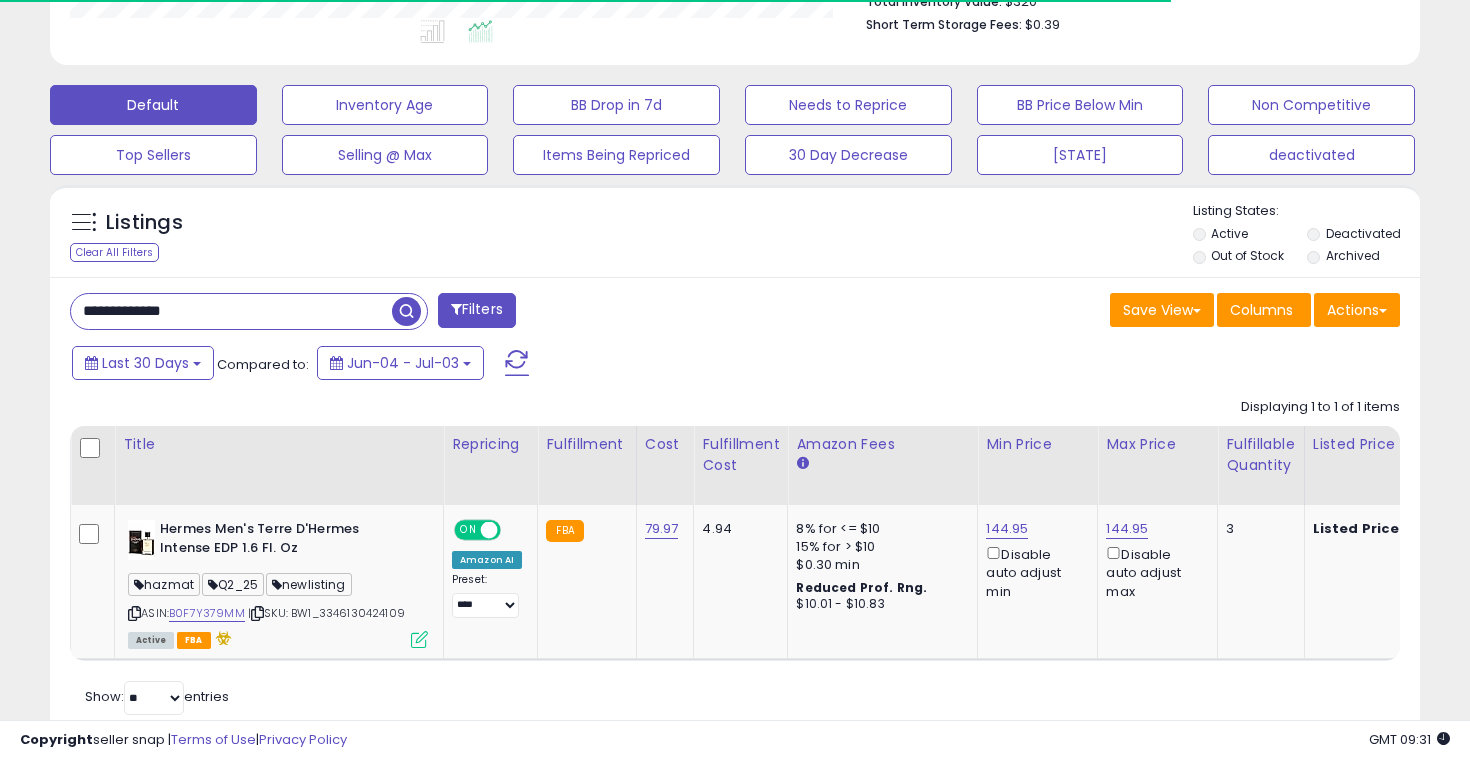 scroll, scrollTop: 601, scrollLeft: 0, axis: vertical 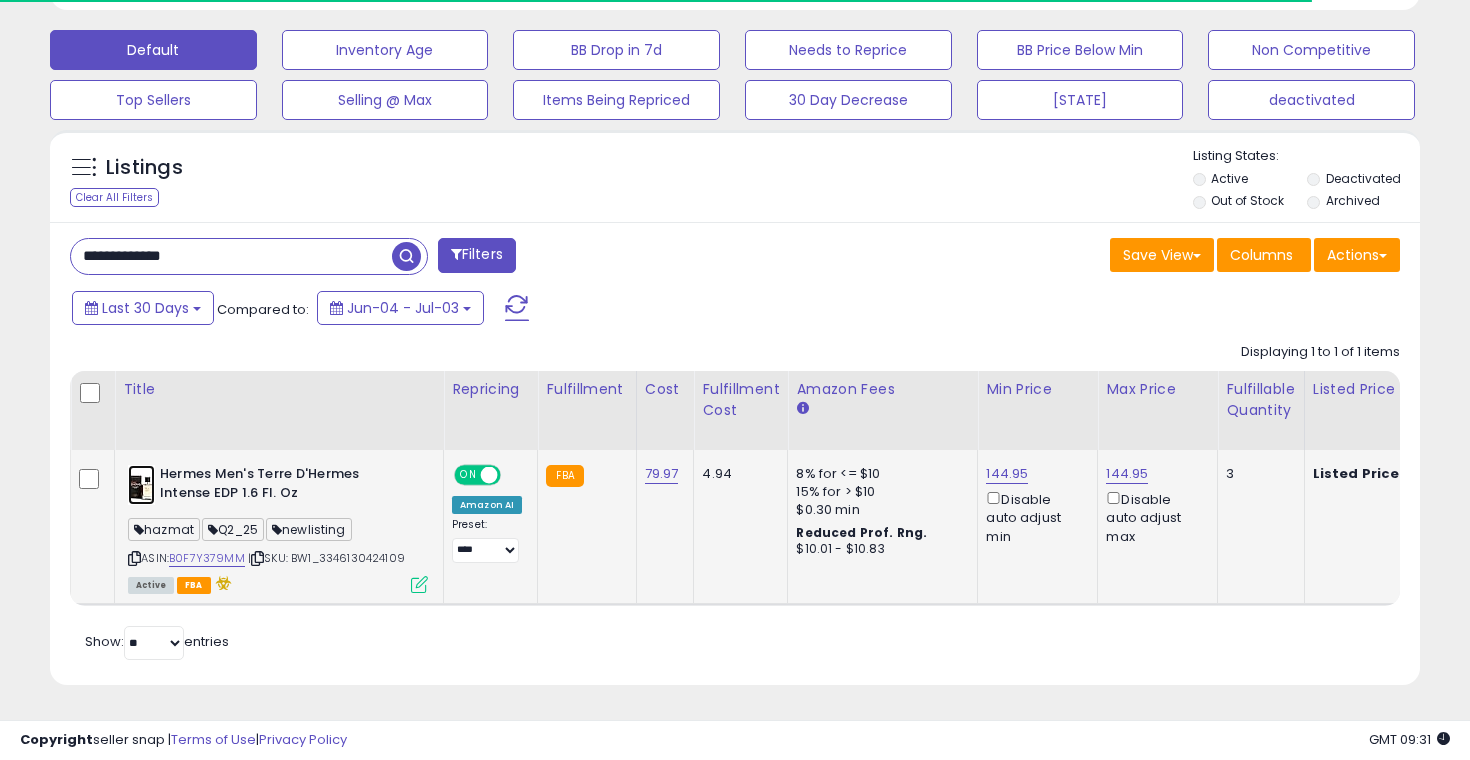 click at bounding box center [141, 485] 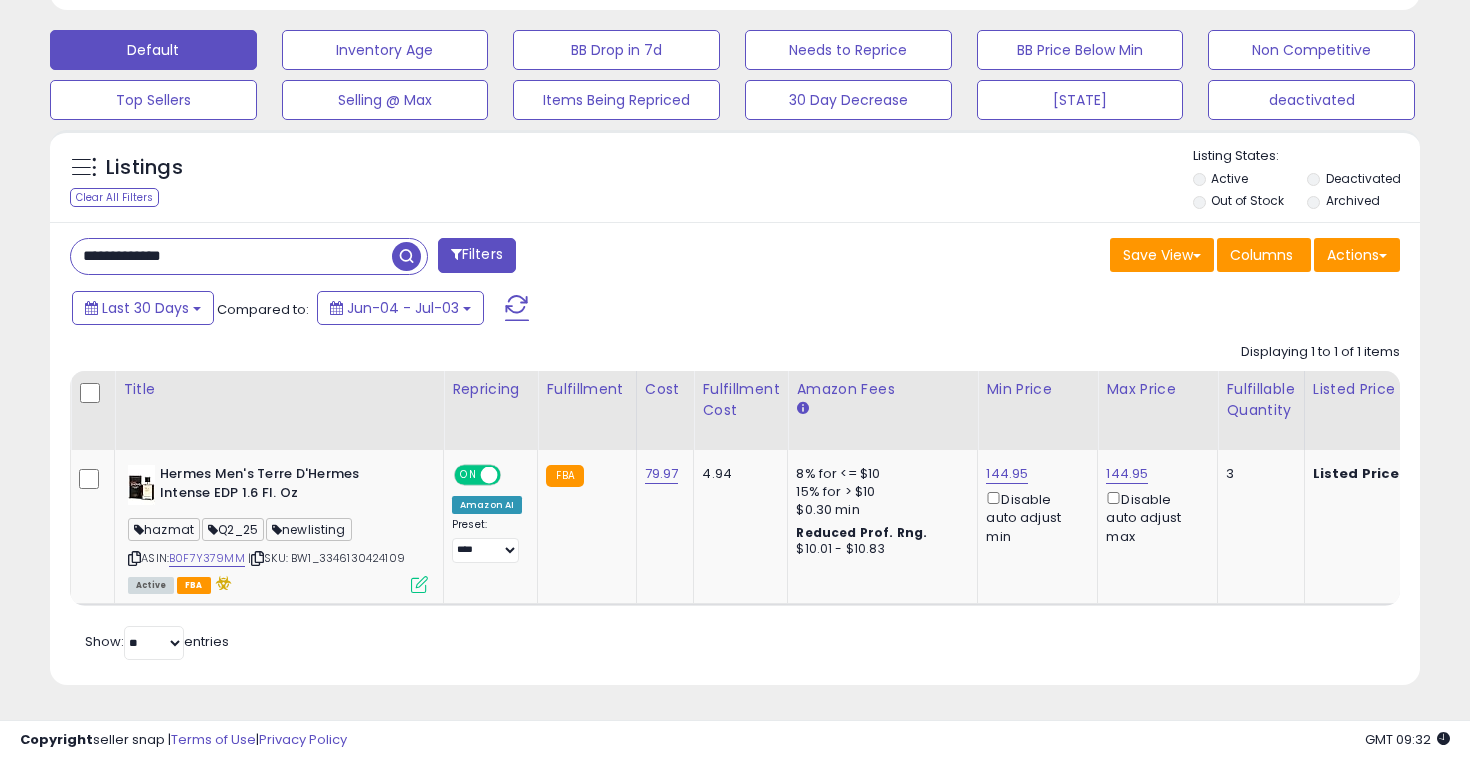 click on "**********" at bounding box center (395, 258) 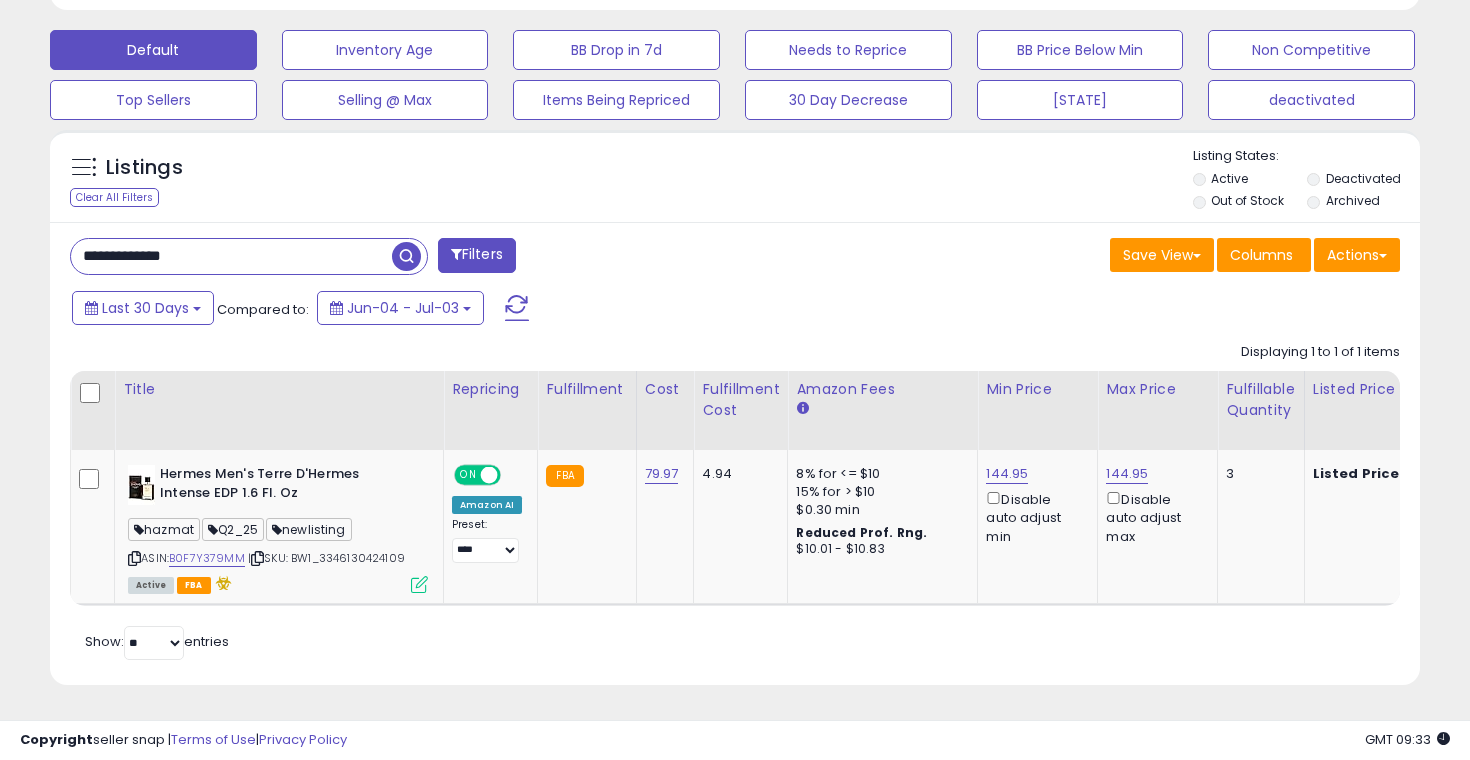 click on "**********" at bounding box center [231, 256] 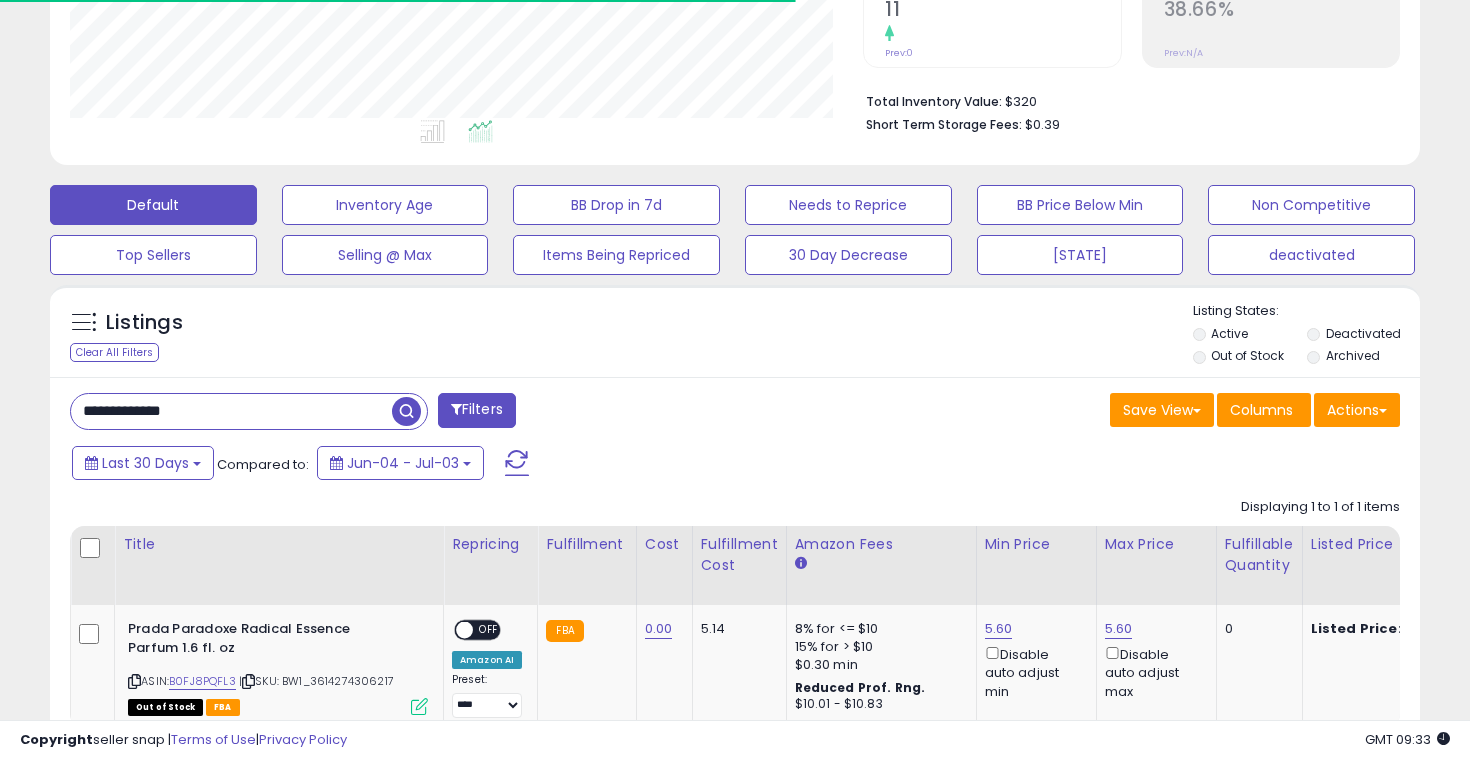 scroll, scrollTop: 568, scrollLeft: 0, axis: vertical 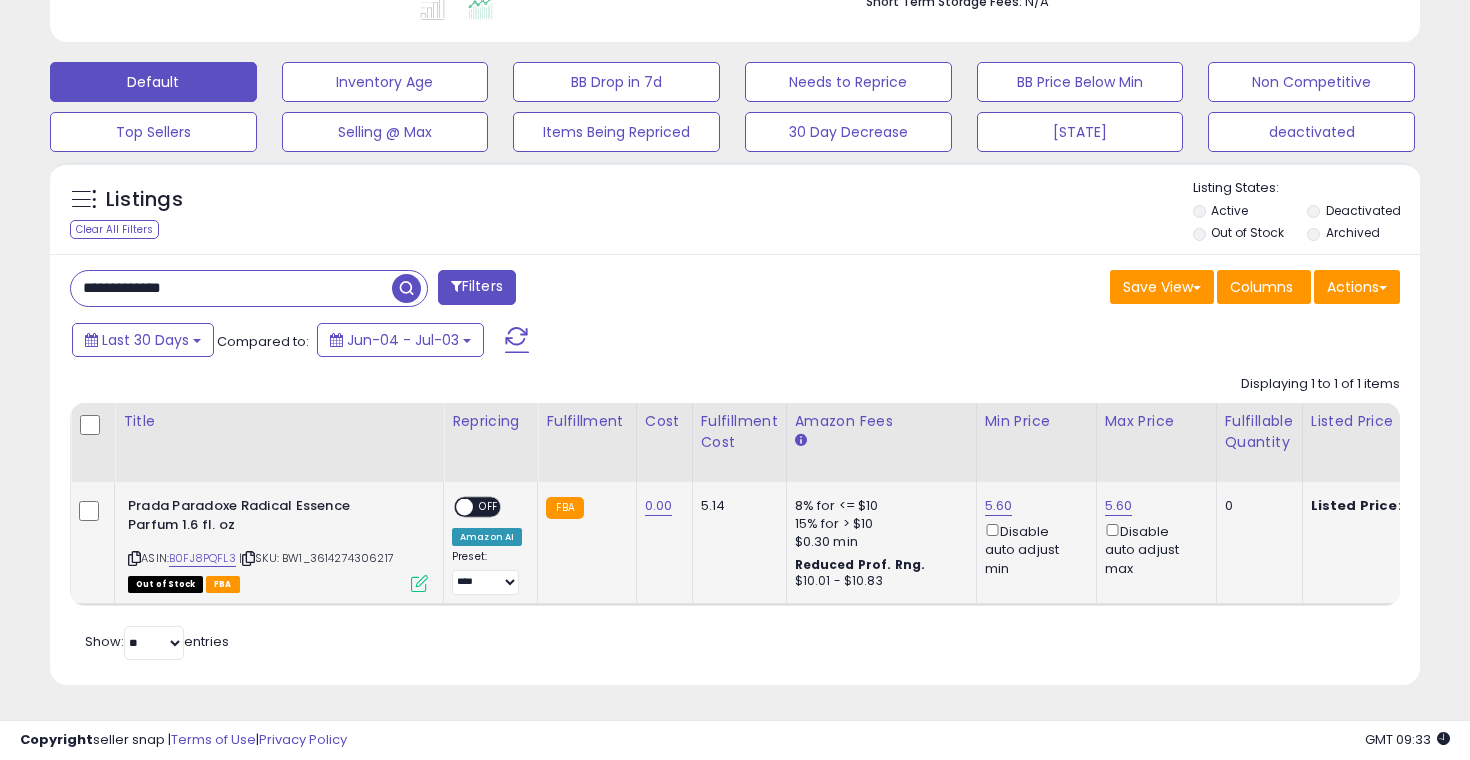 click 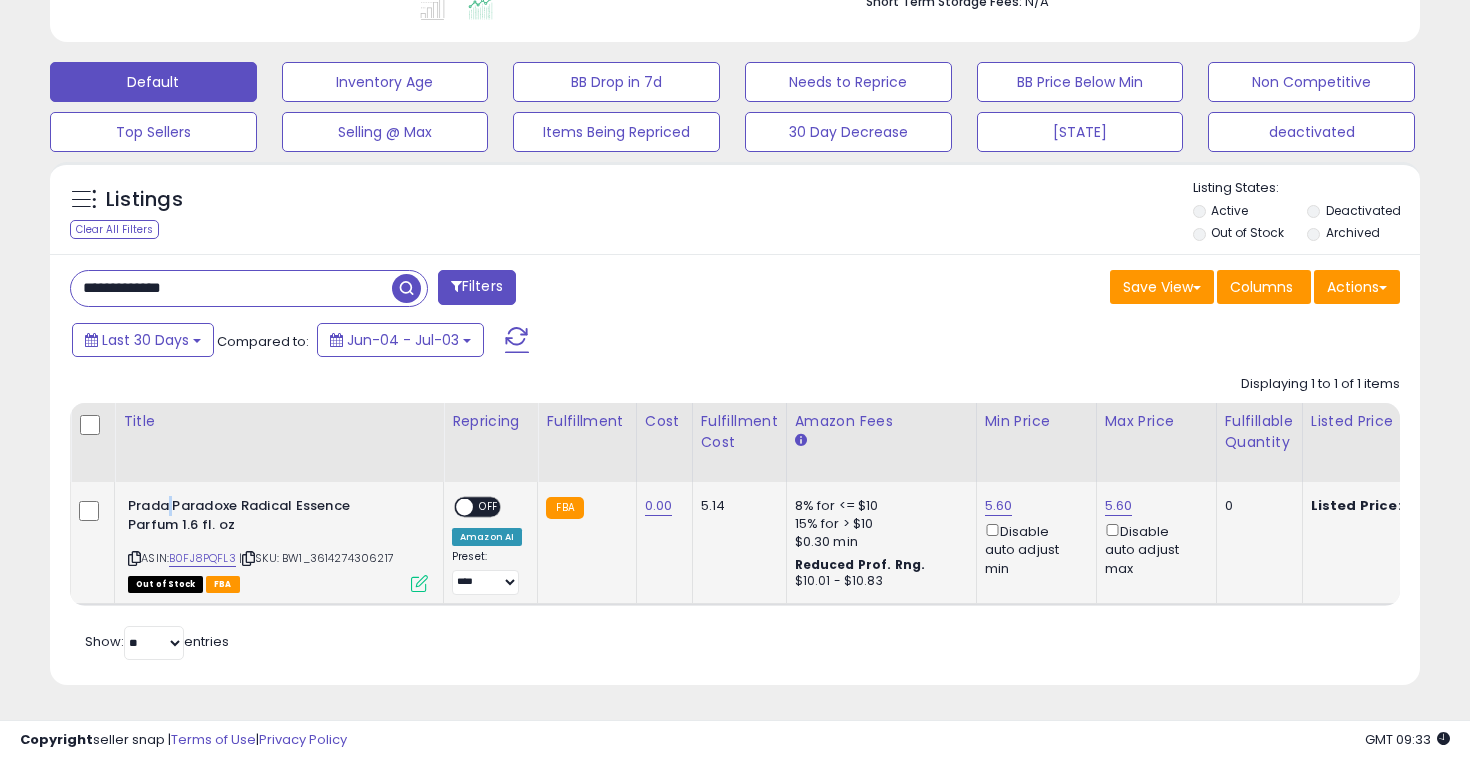 click on "Prada Paradoxe Radical Essence Parfum 1.6 fl. oz" at bounding box center (249, 518) 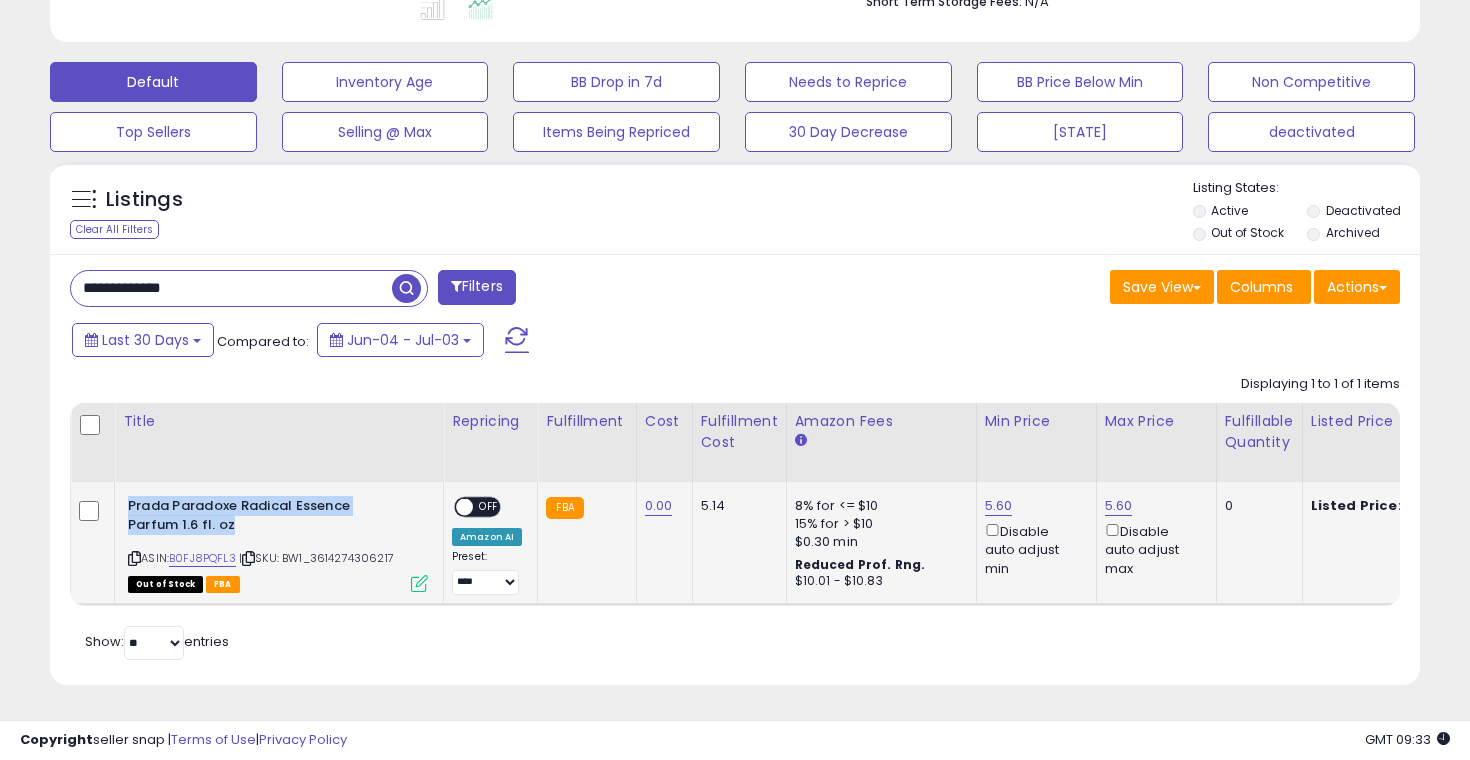 click on "Prada Paradoxe Radical Essence Parfum 1.6 fl. oz" at bounding box center [249, 518] 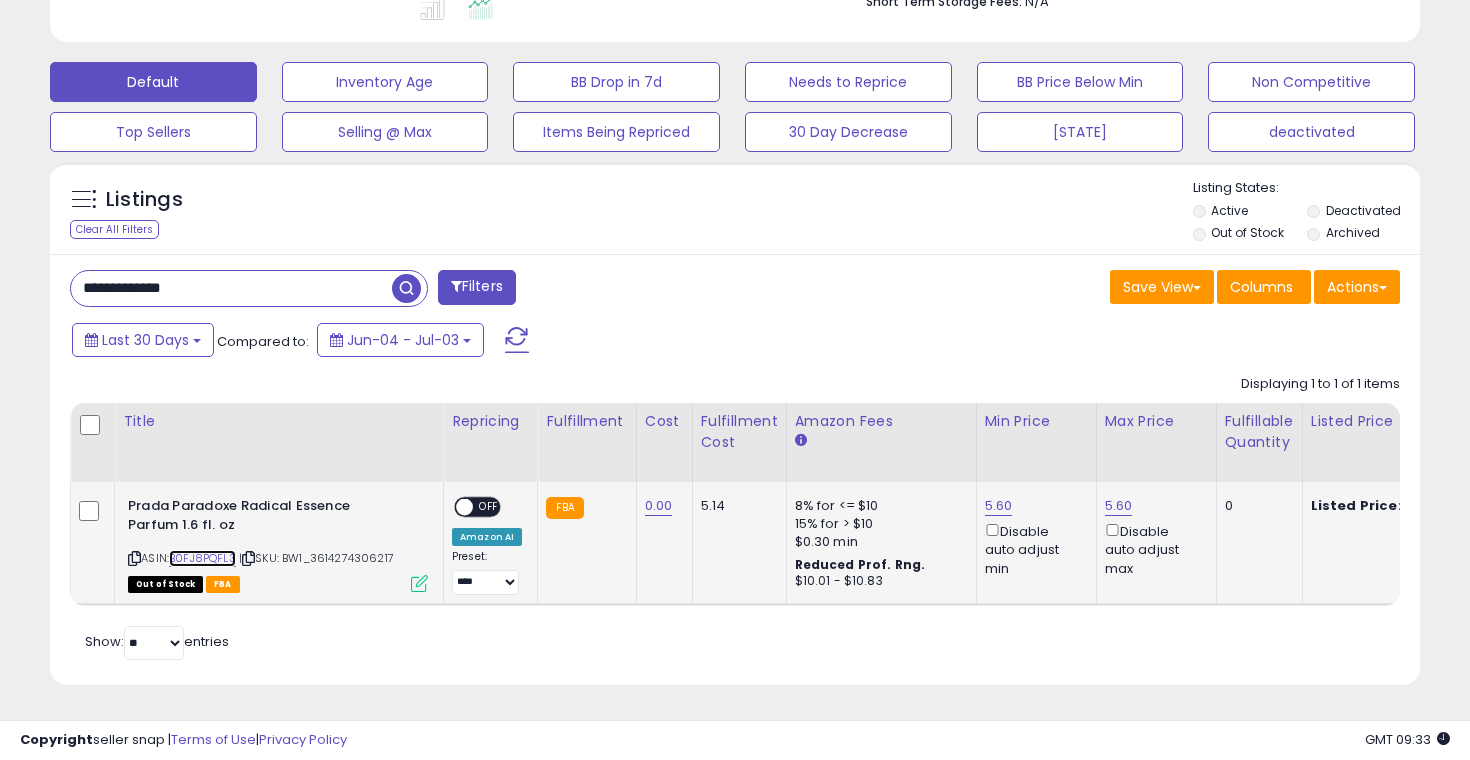 click on "B0FJ8PQFL3" at bounding box center [202, 558] 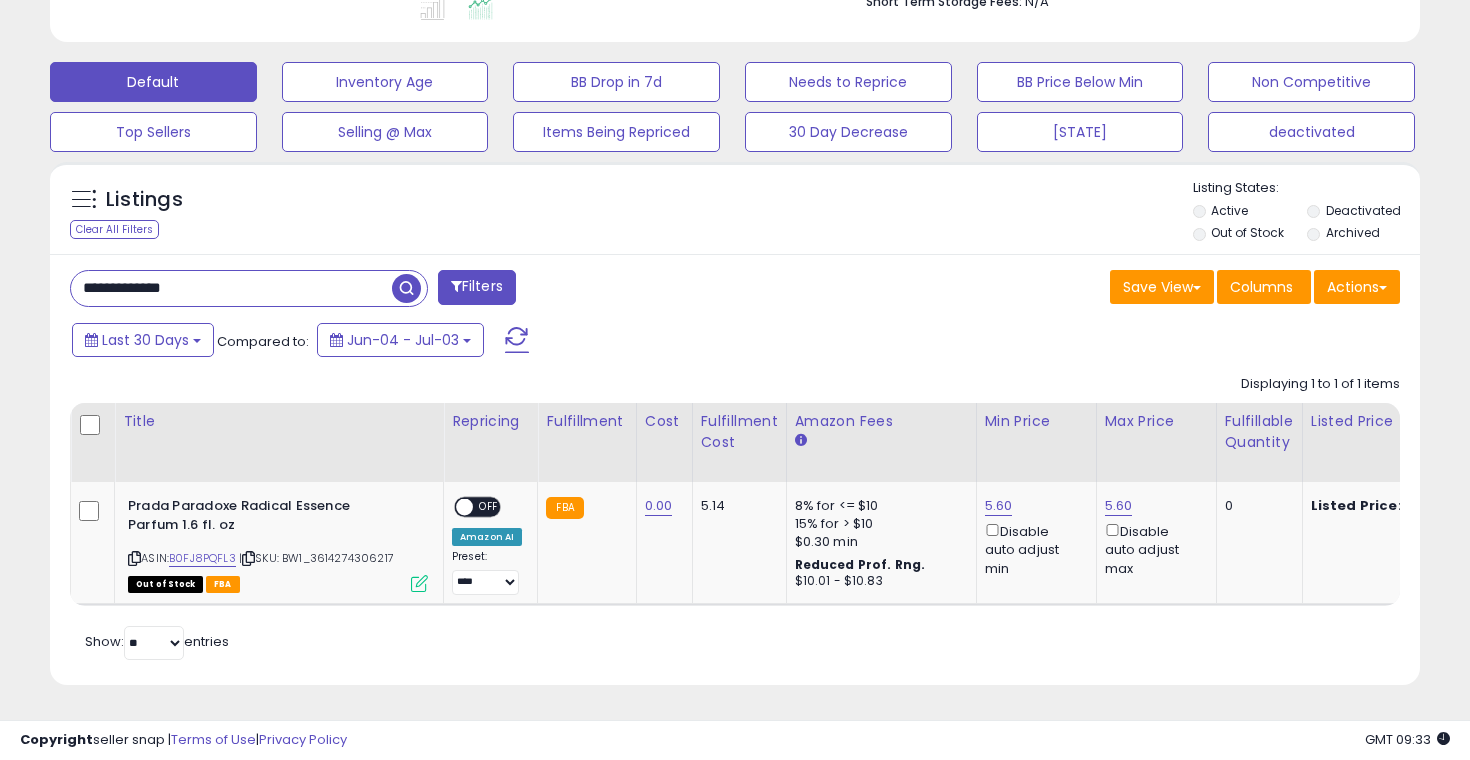 click on "**********" at bounding box center [231, 288] 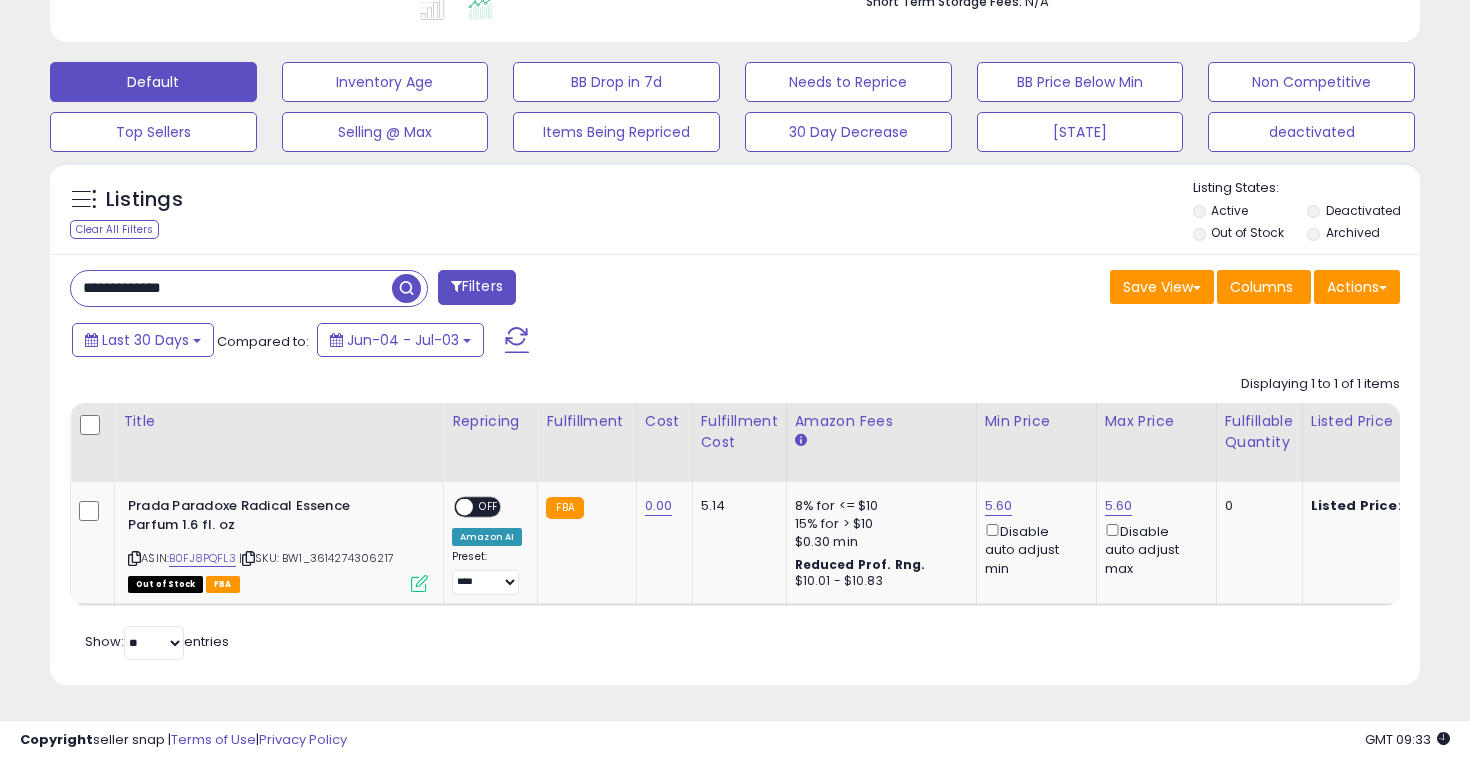 paste 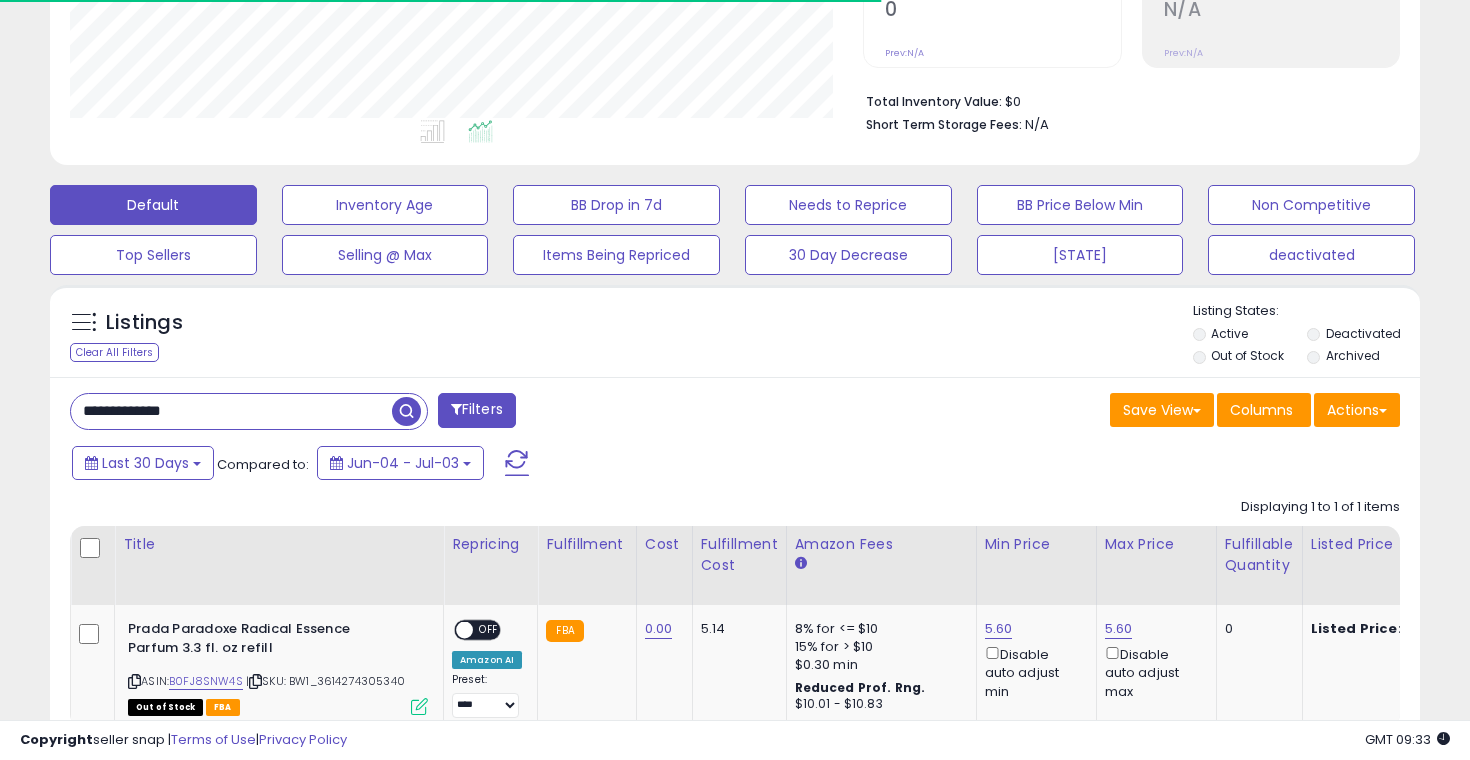 scroll, scrollTop: 568, scrollLeft: 0, axis: vertical 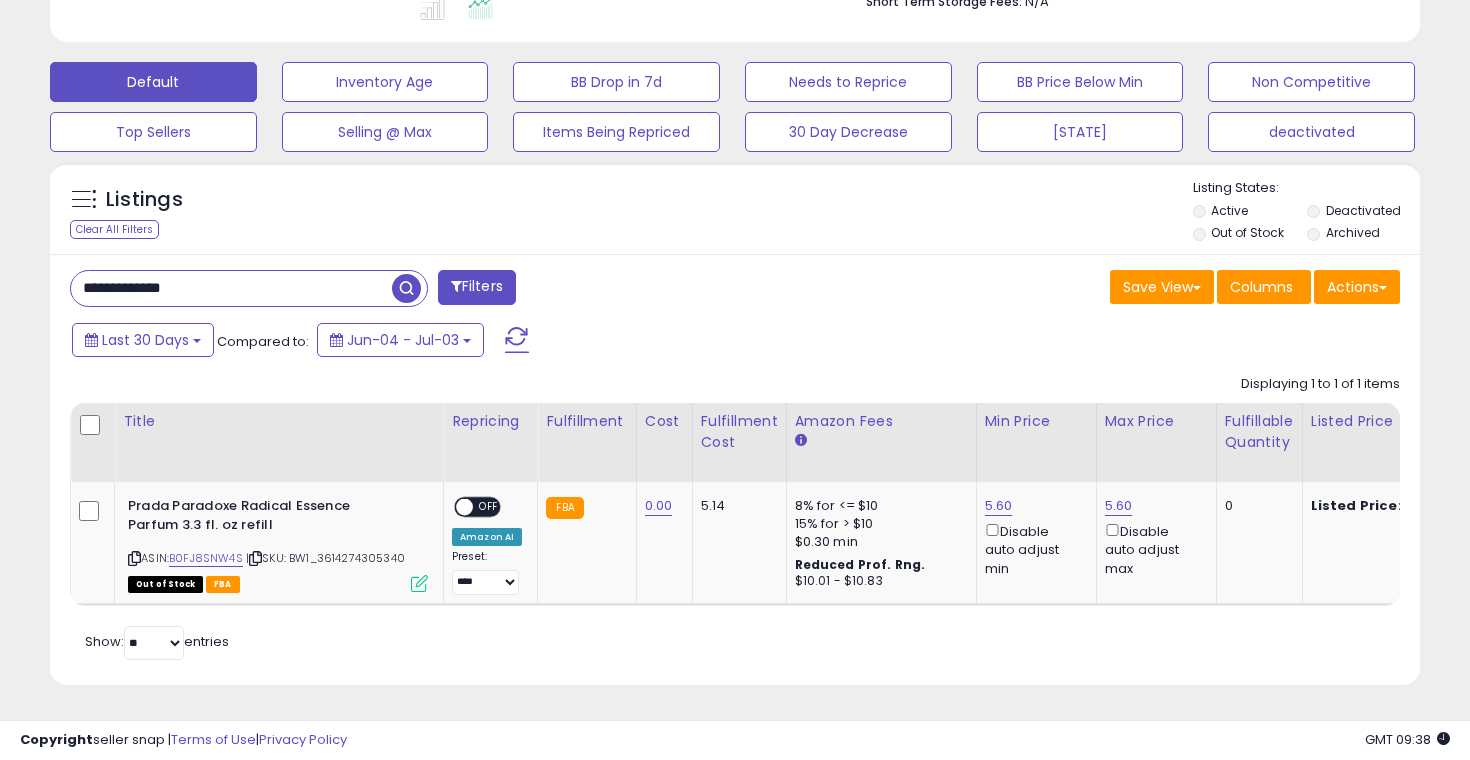 click on "**********" at bounding box center [231, 288] 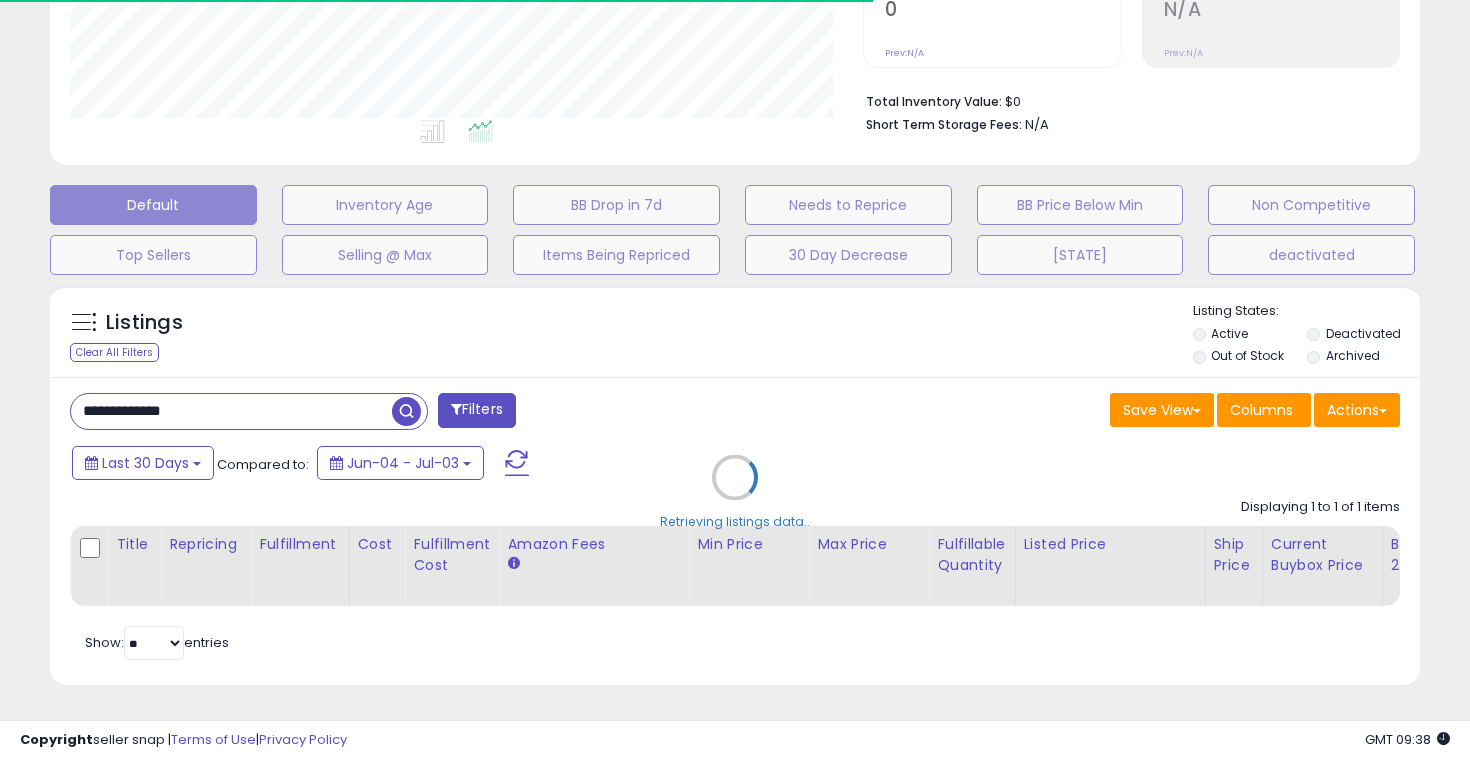 scroll, scrollTop: 568, scrollLeft: 0, axis: vertical 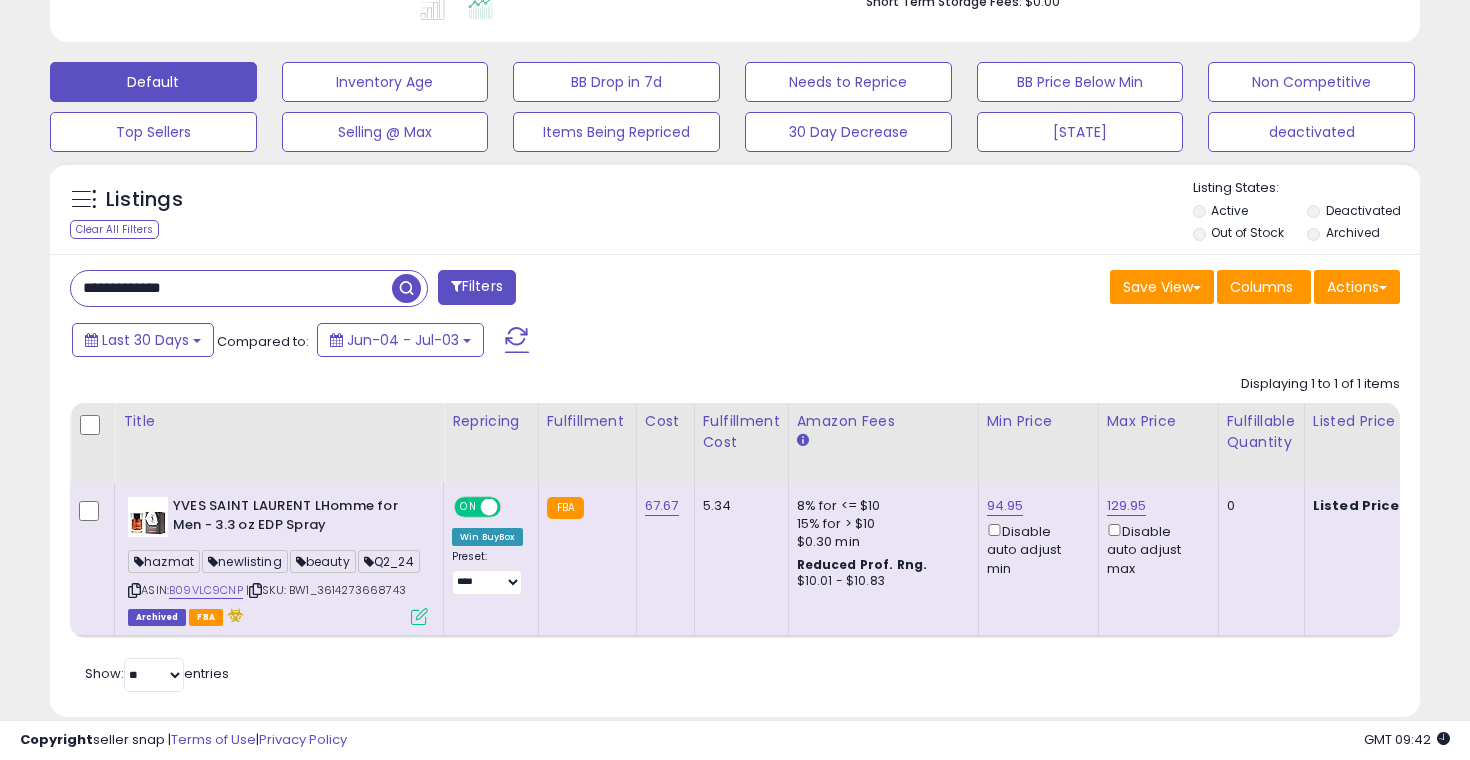 click on "**********" at bounding box center [231, 288] 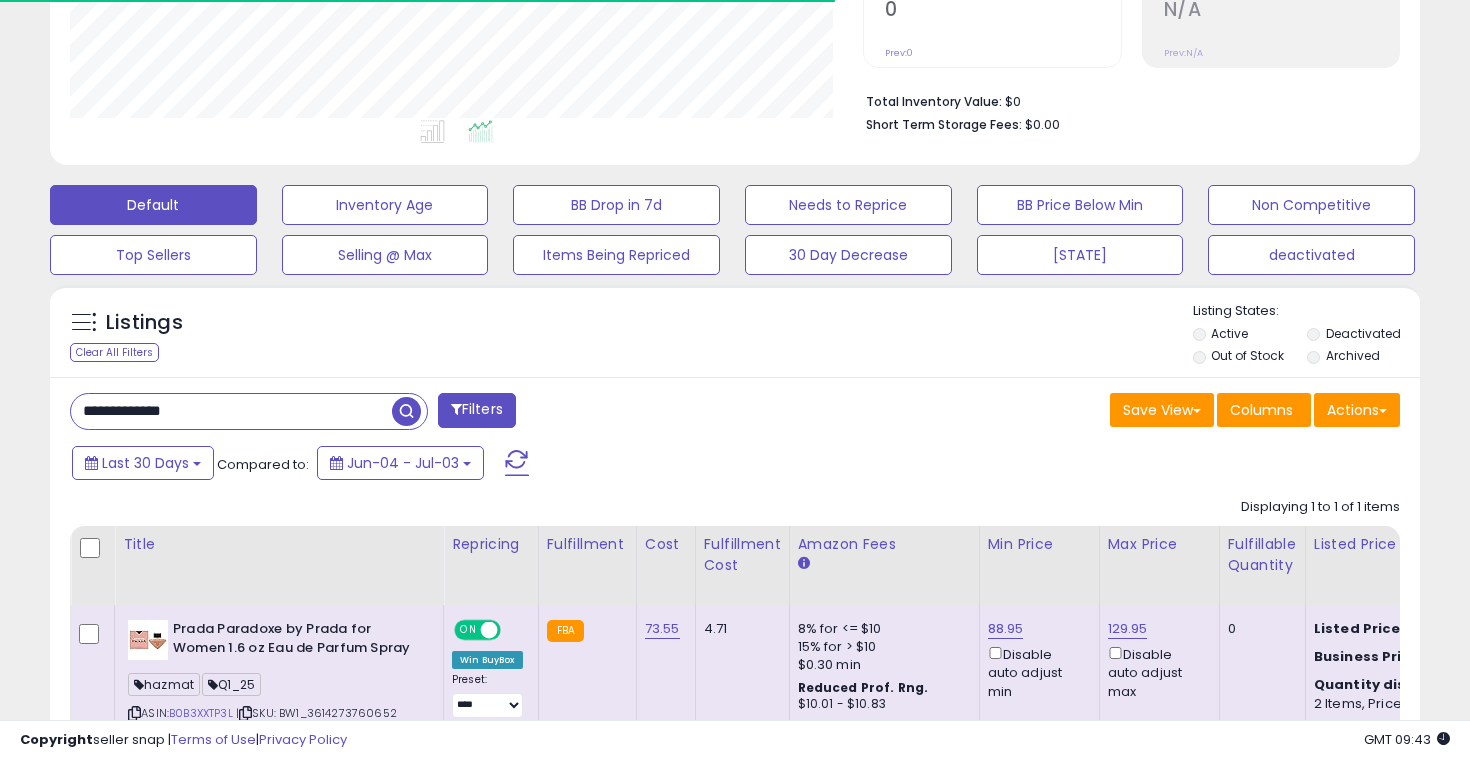 scroll, scrollTop: 568, scrollLeft: 0, axis: vertical 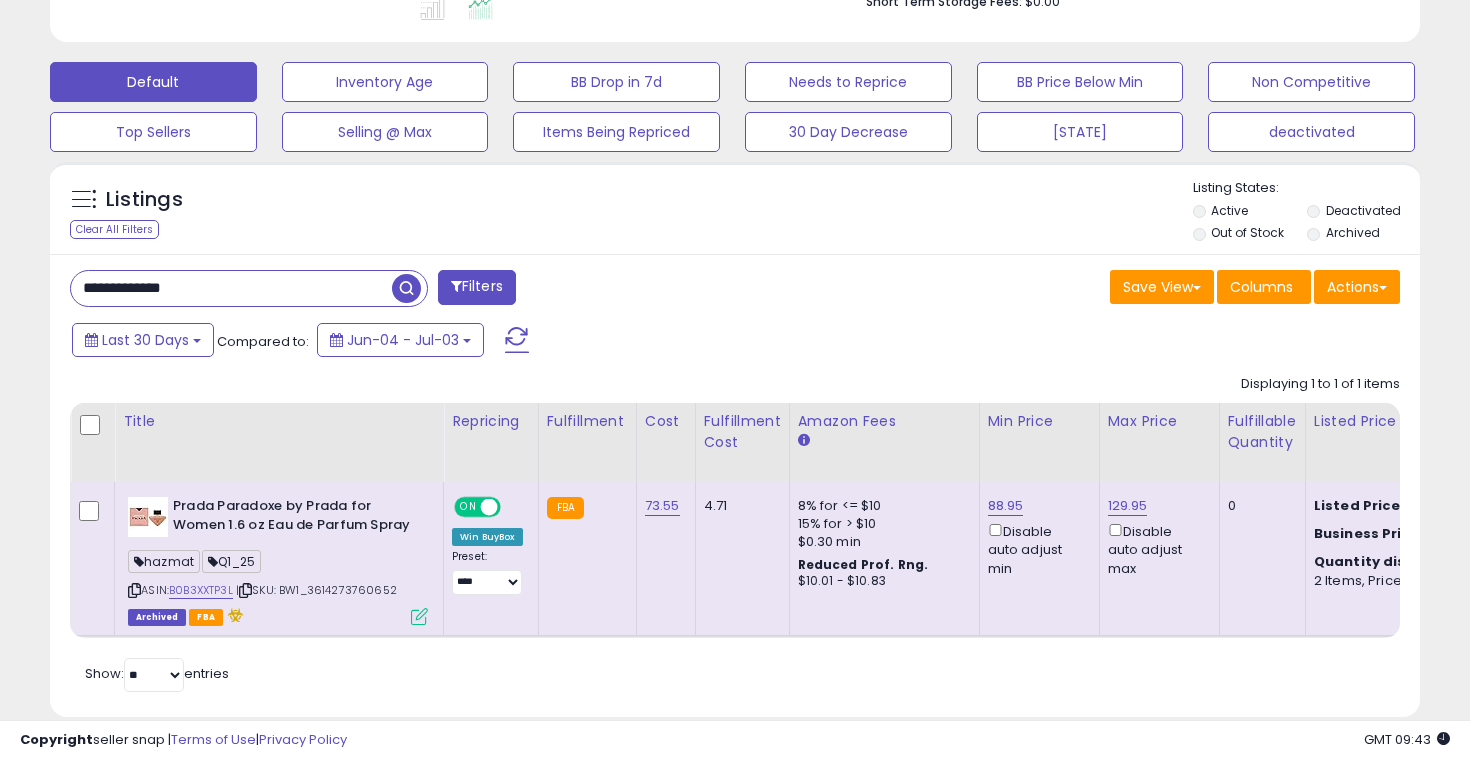 click on "**********" at bounding box center (231, 288) 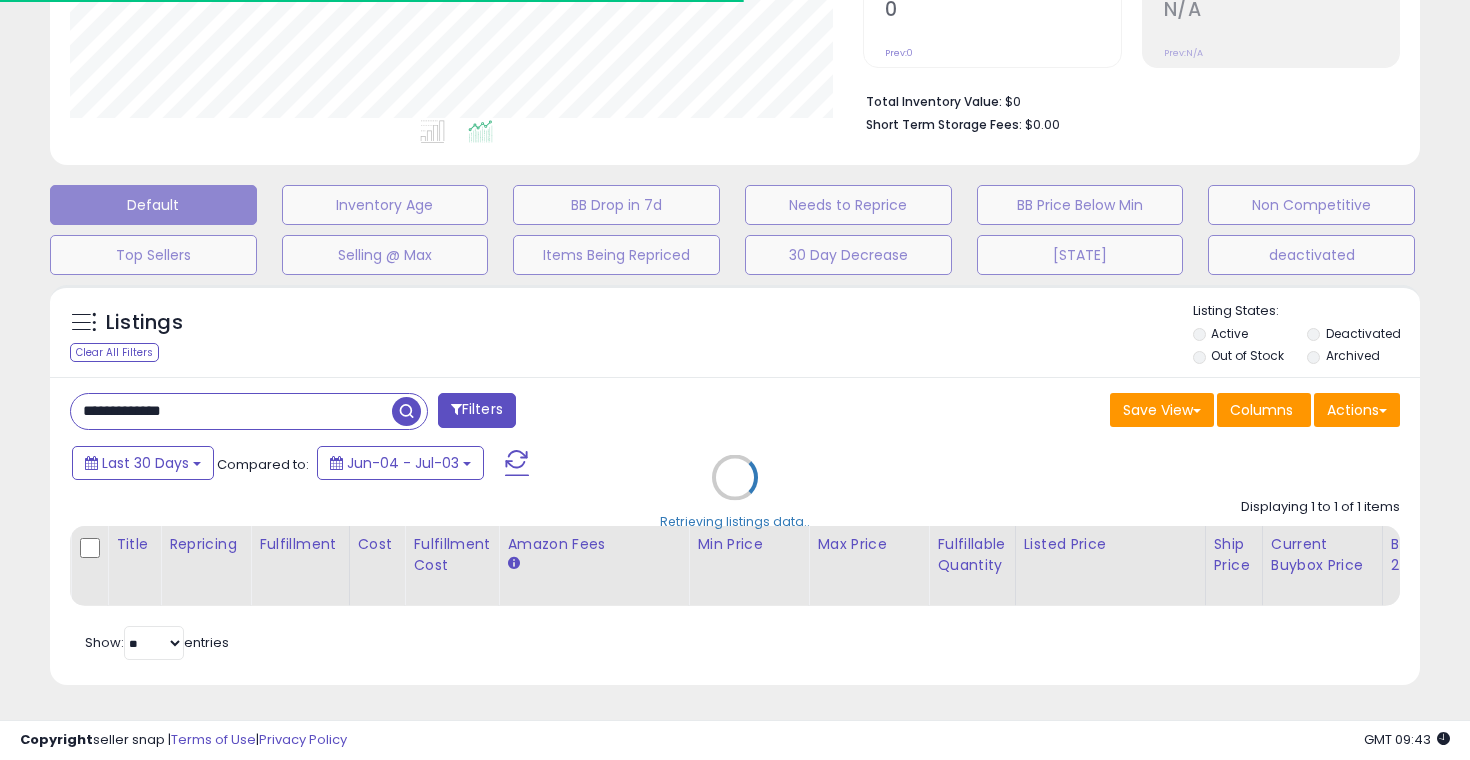 scroll, scrollTop: 568, scrollLeft: 0, axis: vertical 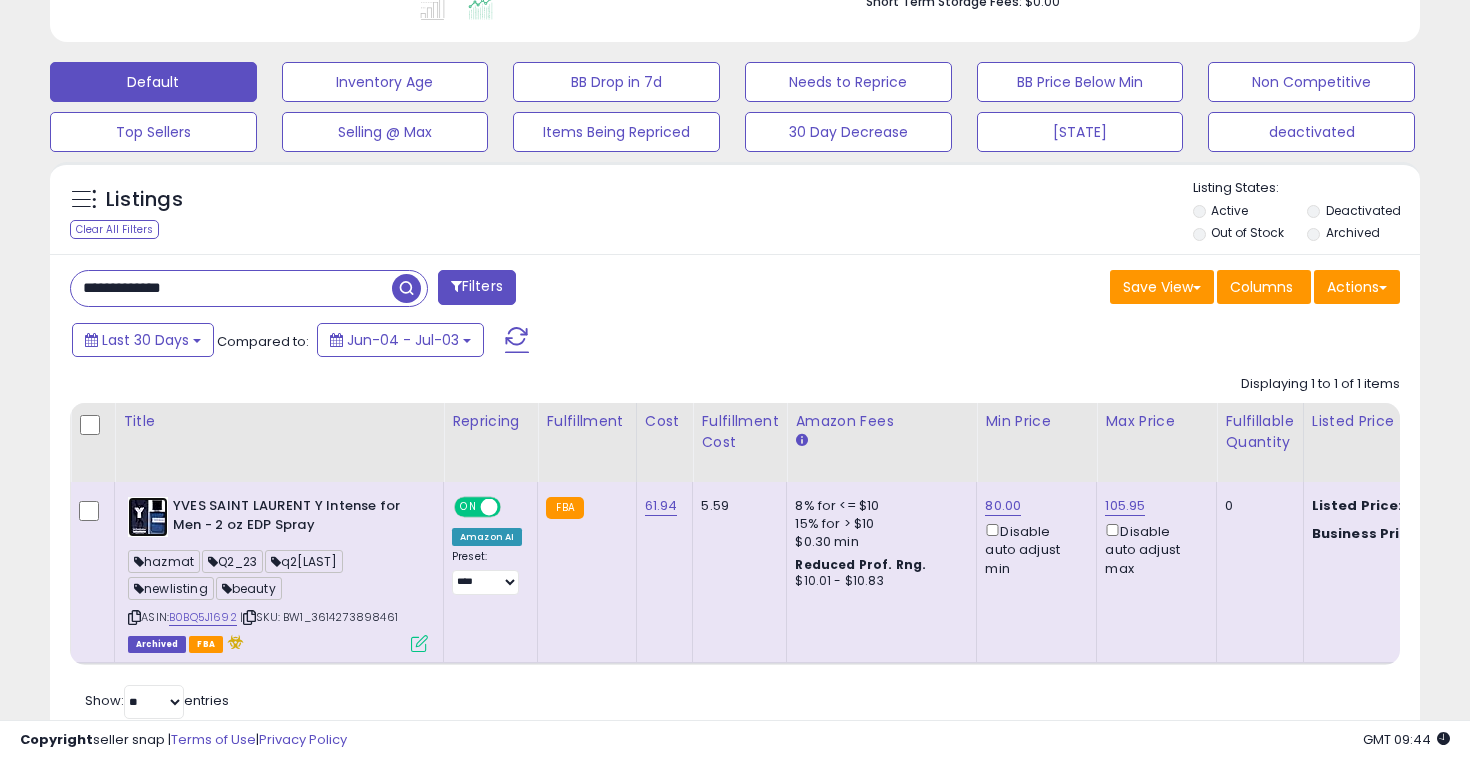 click at bounding box center (148, 517) 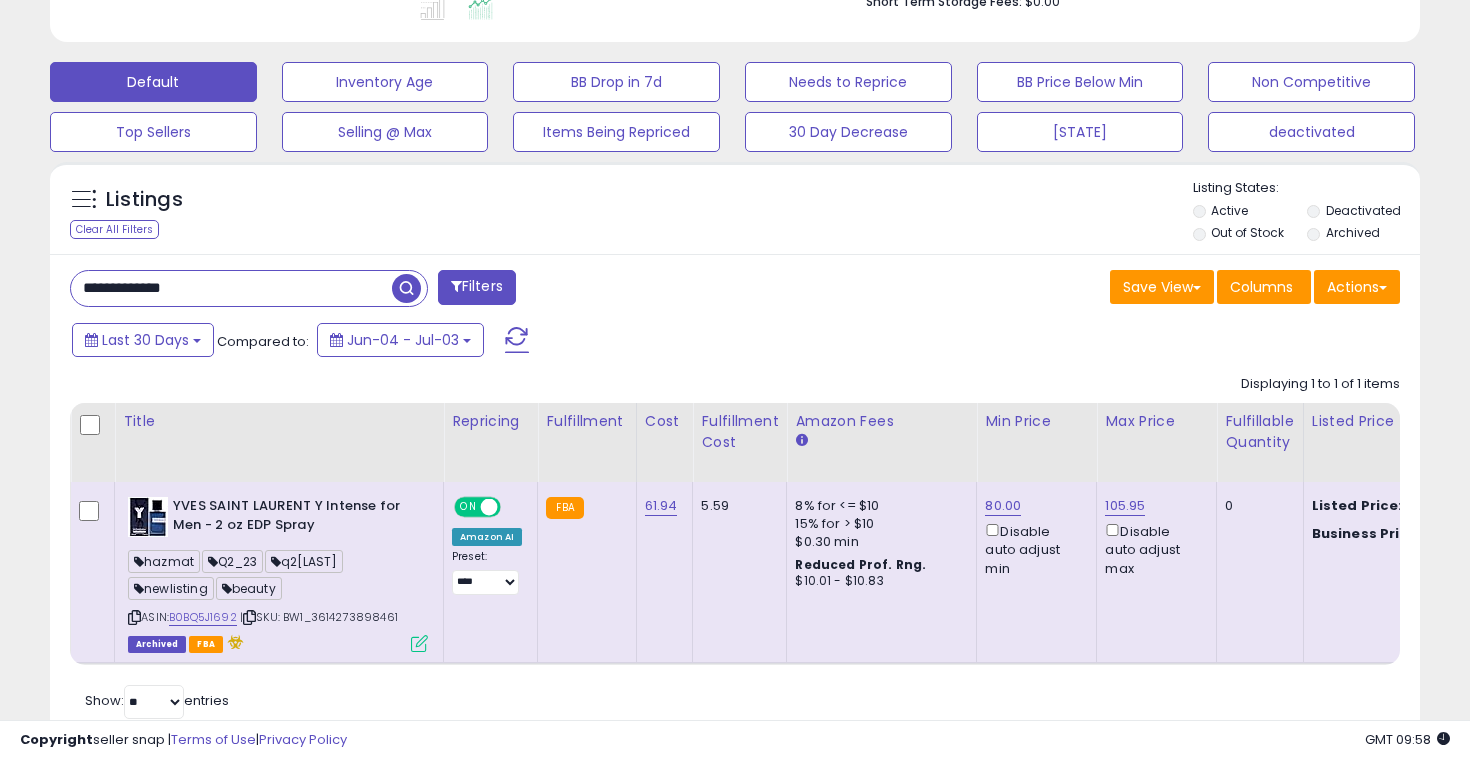 click on "**********" at bounding box center [231, 288] 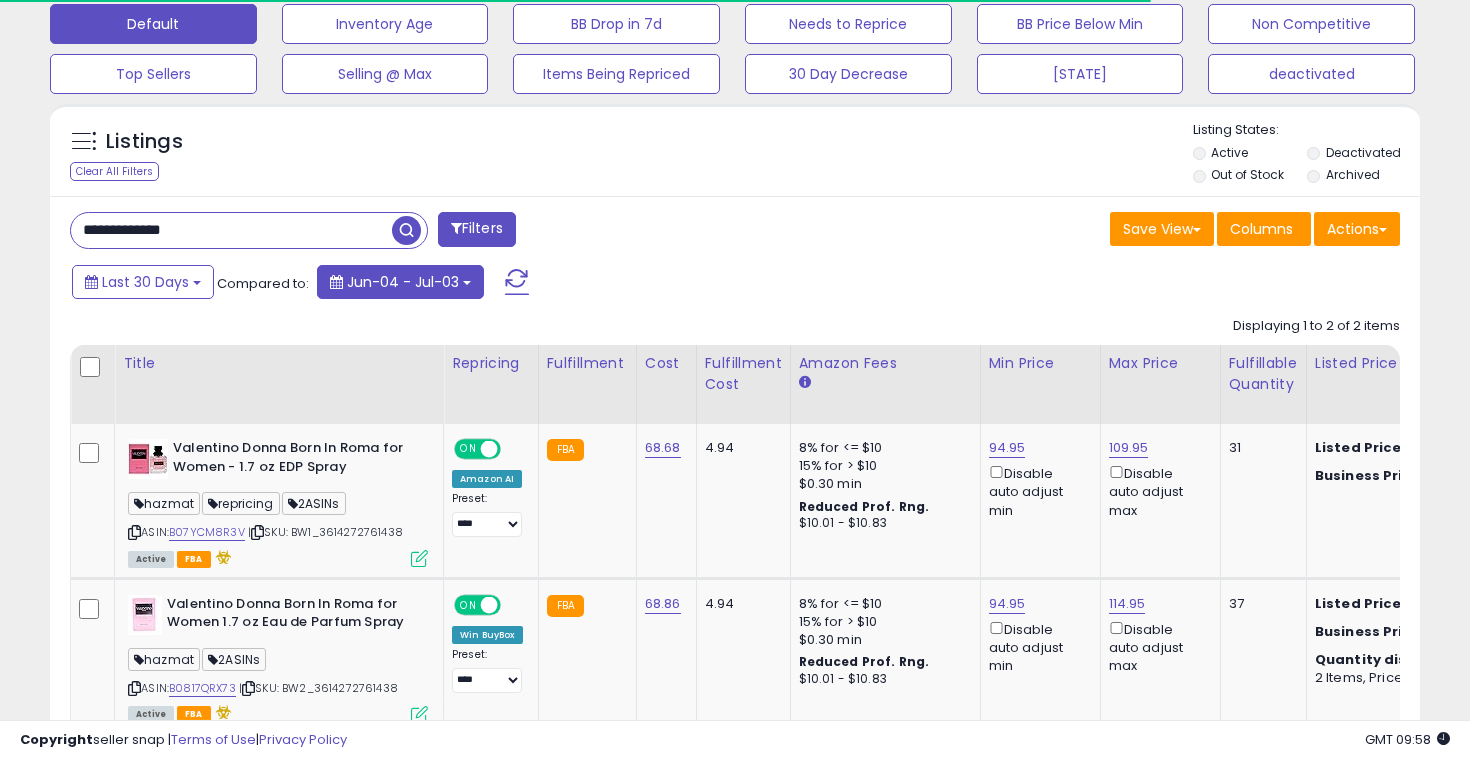 scroll, scrollTop: 632, scrollLeft: 0, axis: vertical 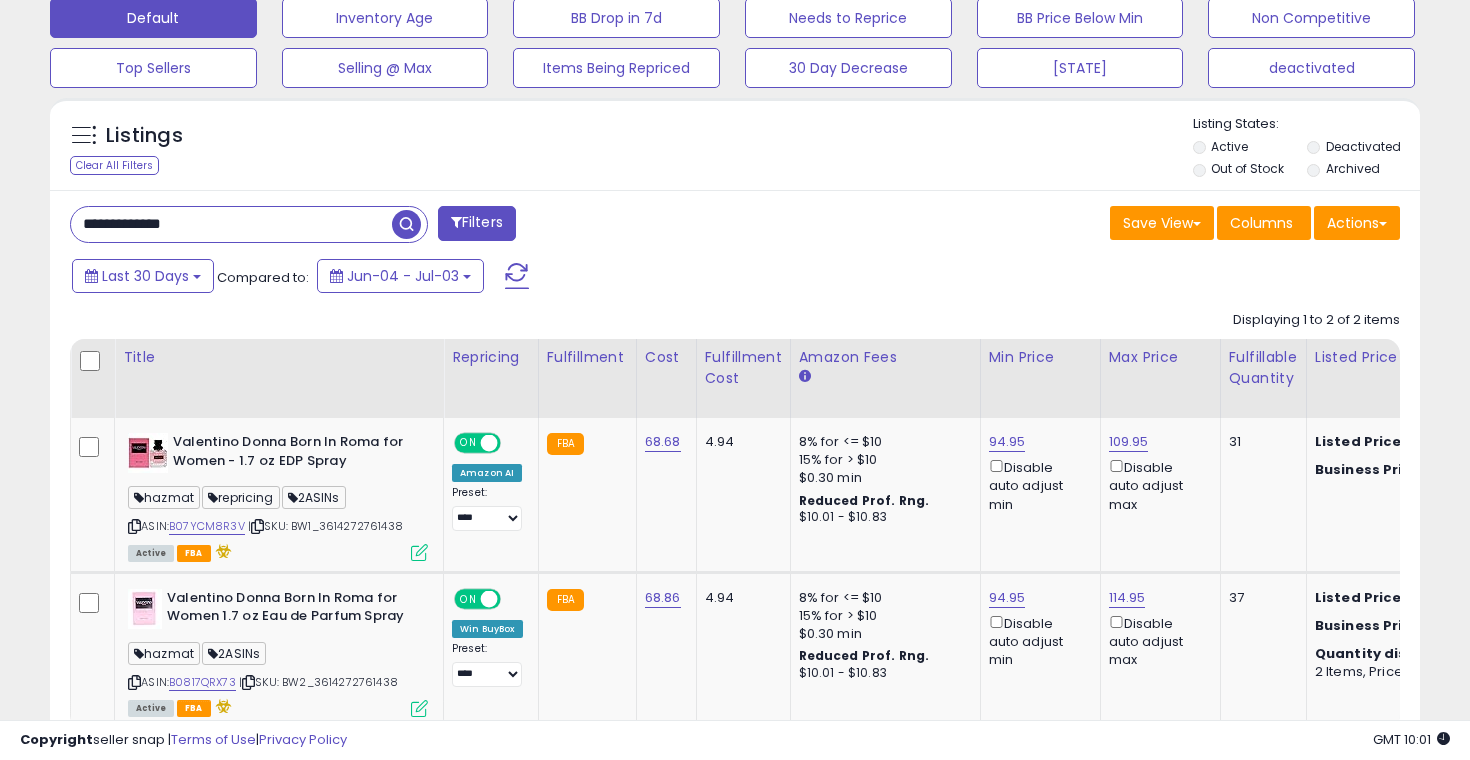click on "**********" at bounding box center [231, 224] 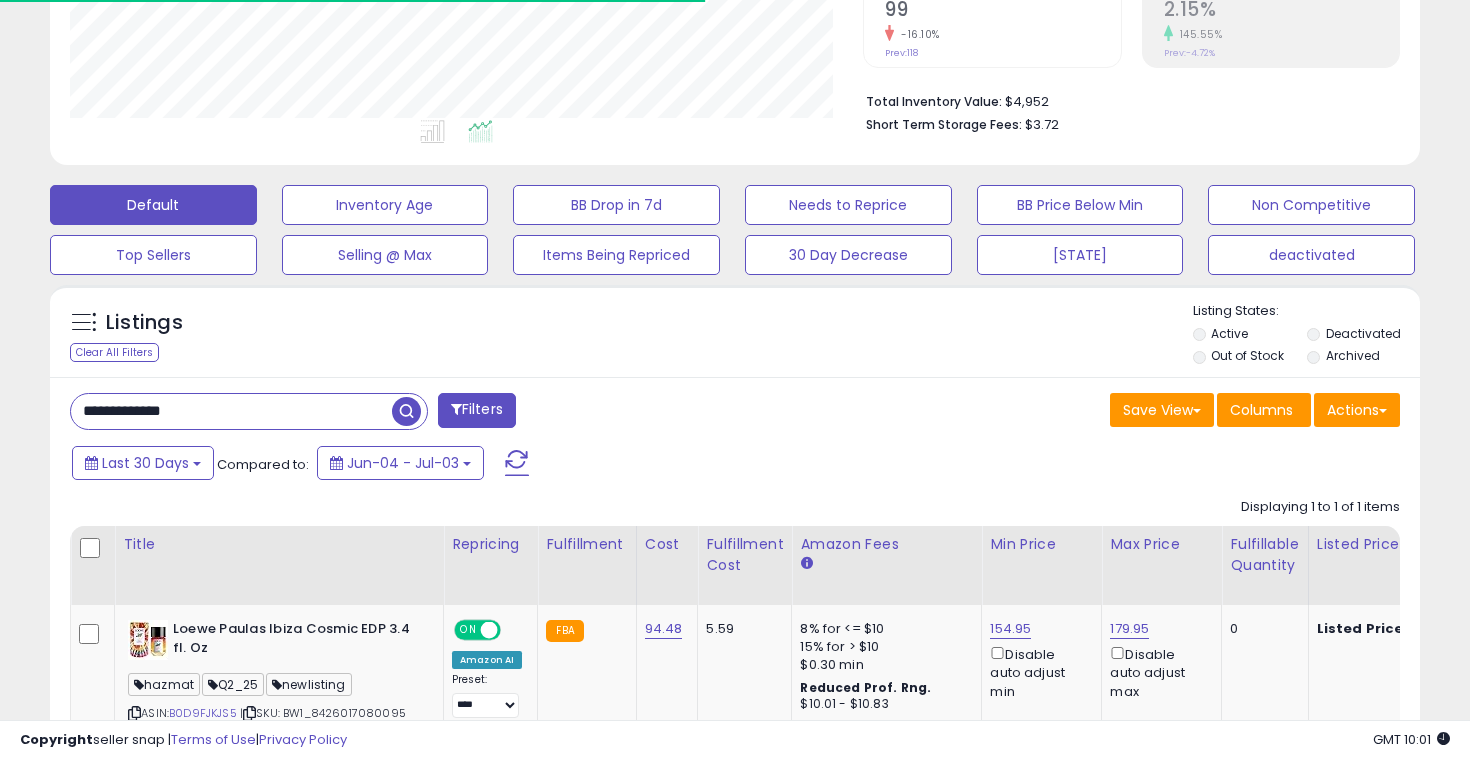 scroll, scrollTop: 599, scrollLeft: 0, axis: vertical 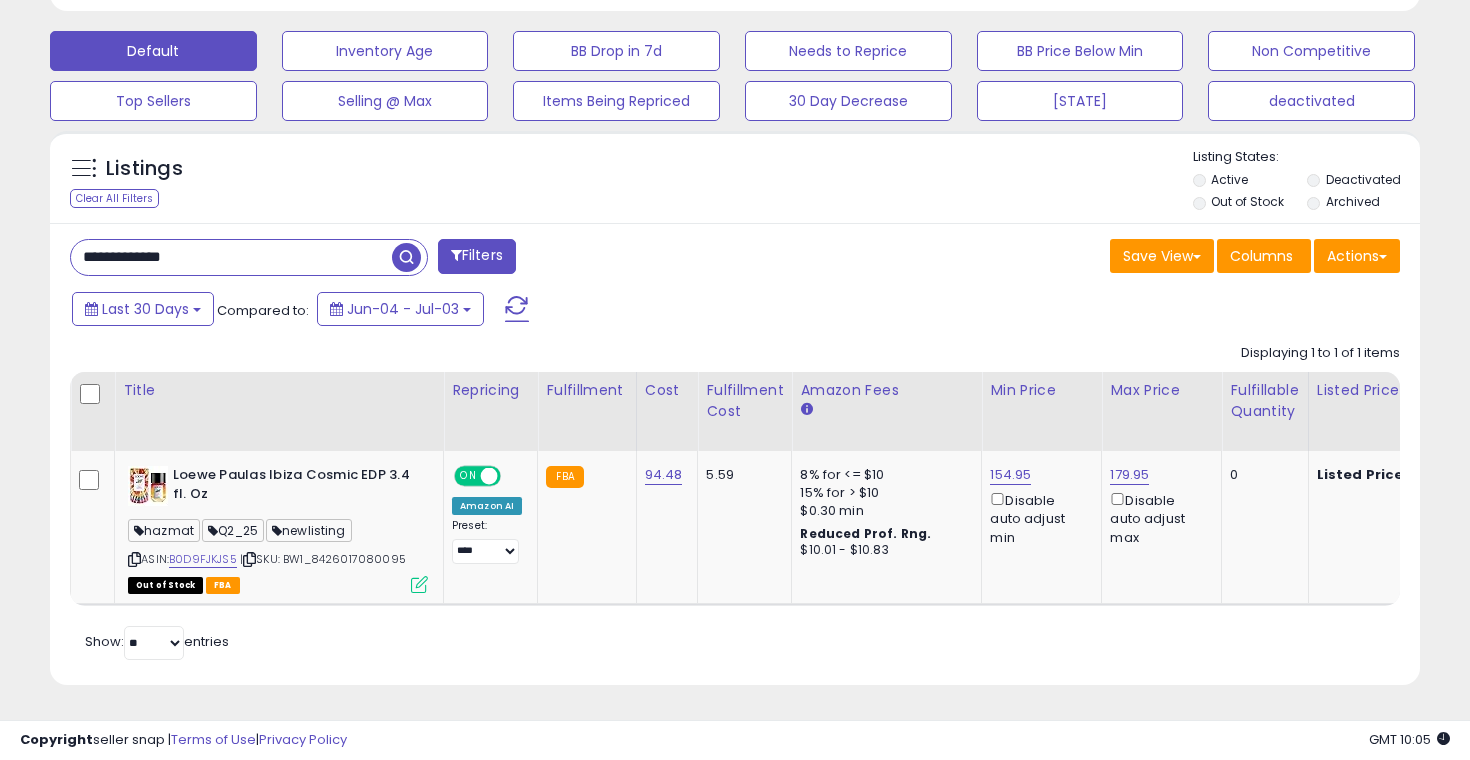 click on "**********" at bounding box center (231, 257) 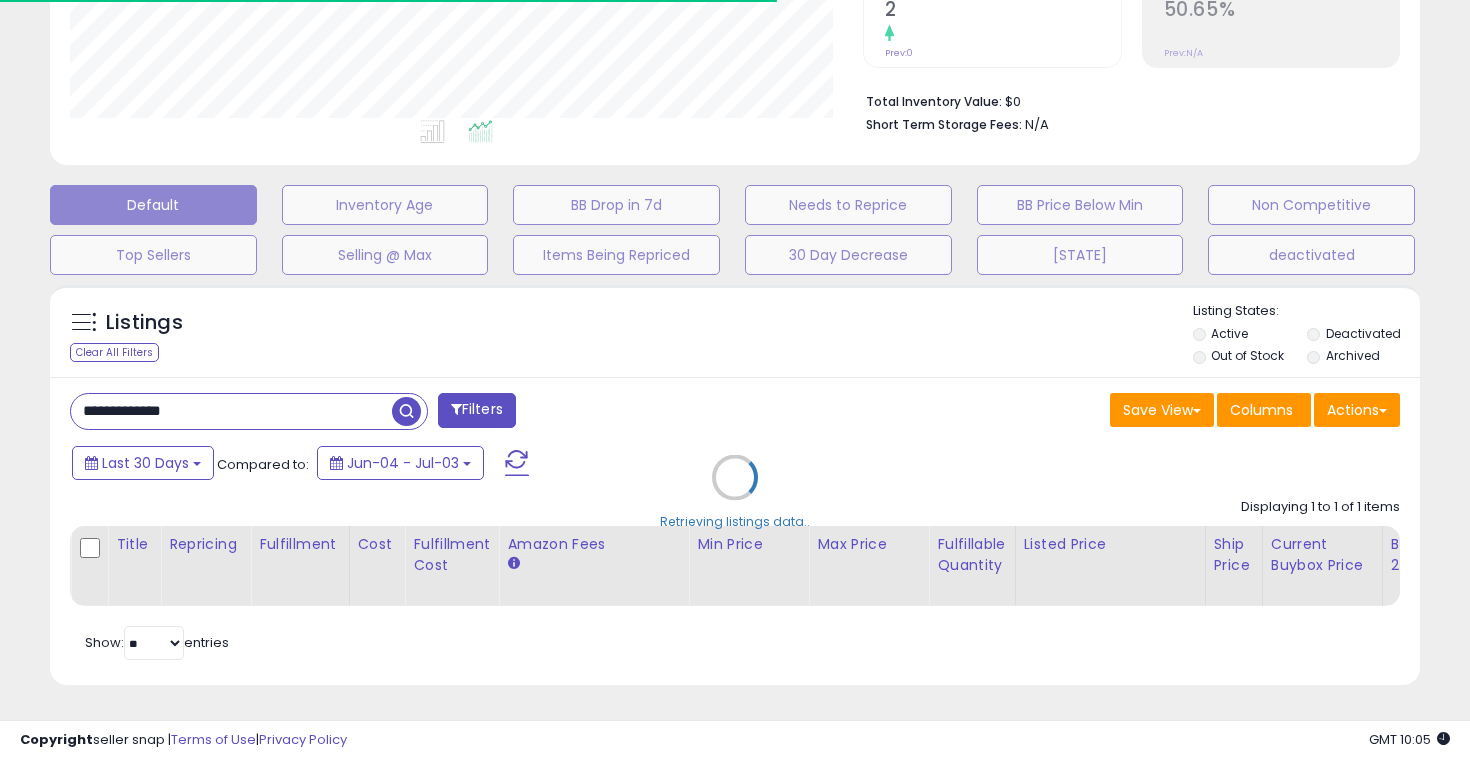 scroll, scrollTop: 599, scrollLeft: 0, axis: vertical 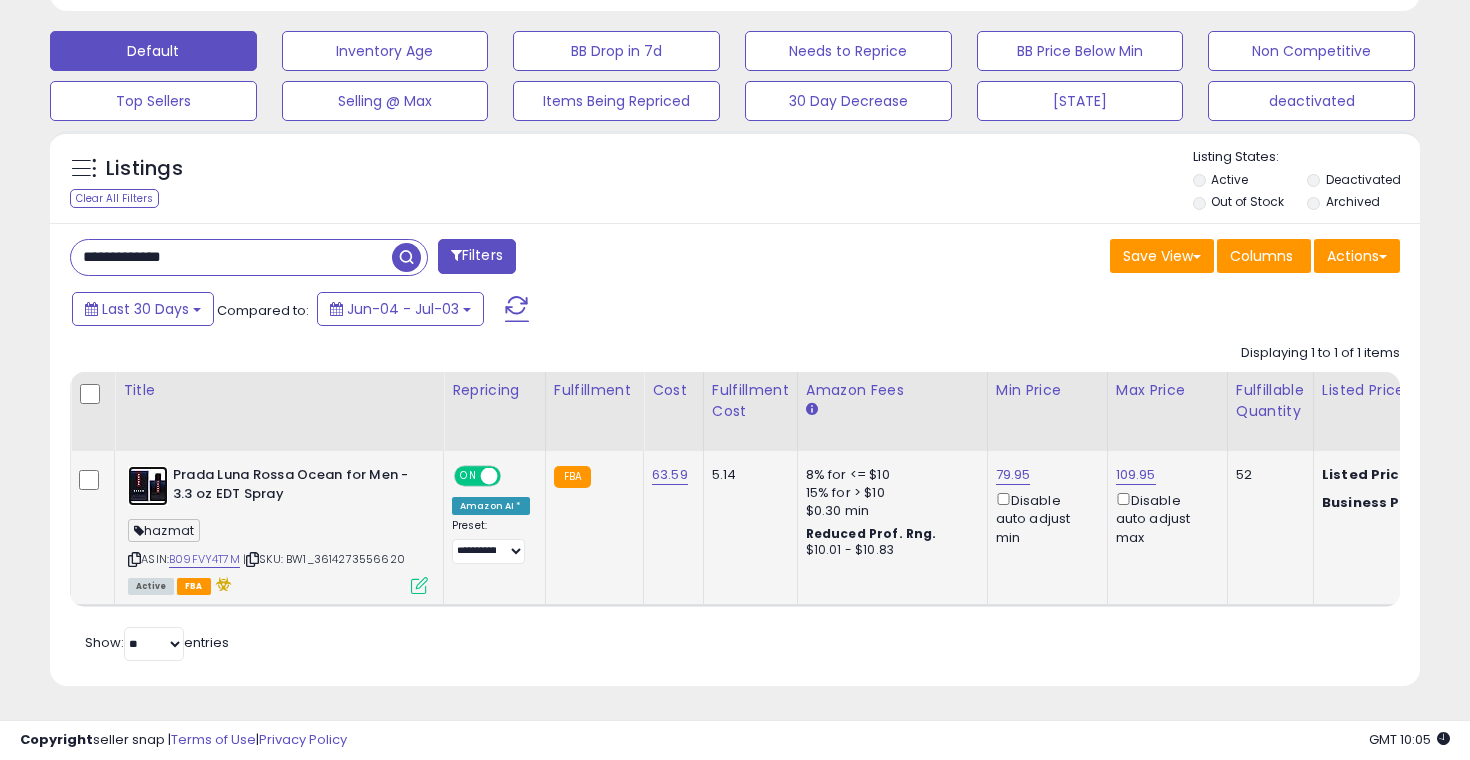 click at bounding box center [148, 486] 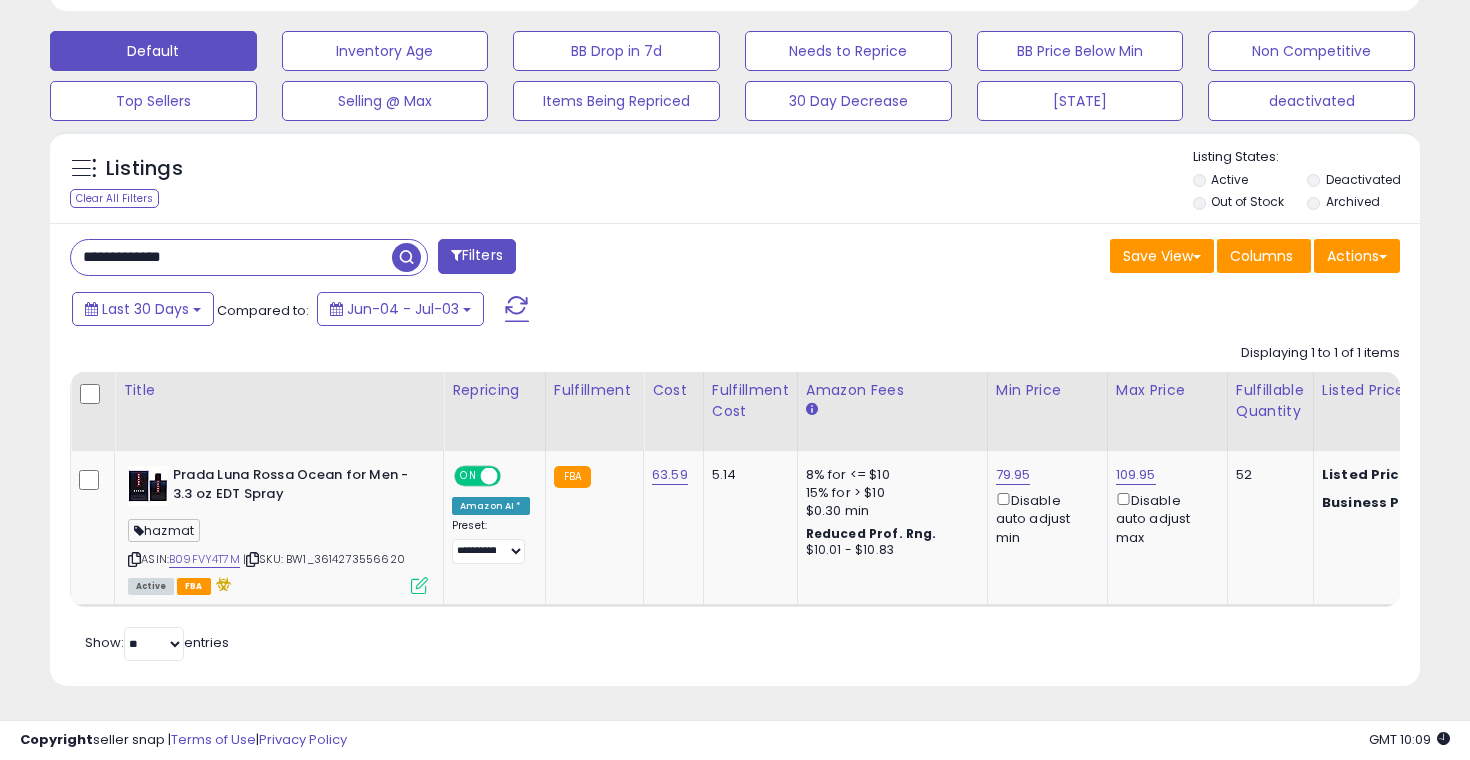 click on "**********" at bounding box center (231, 257) 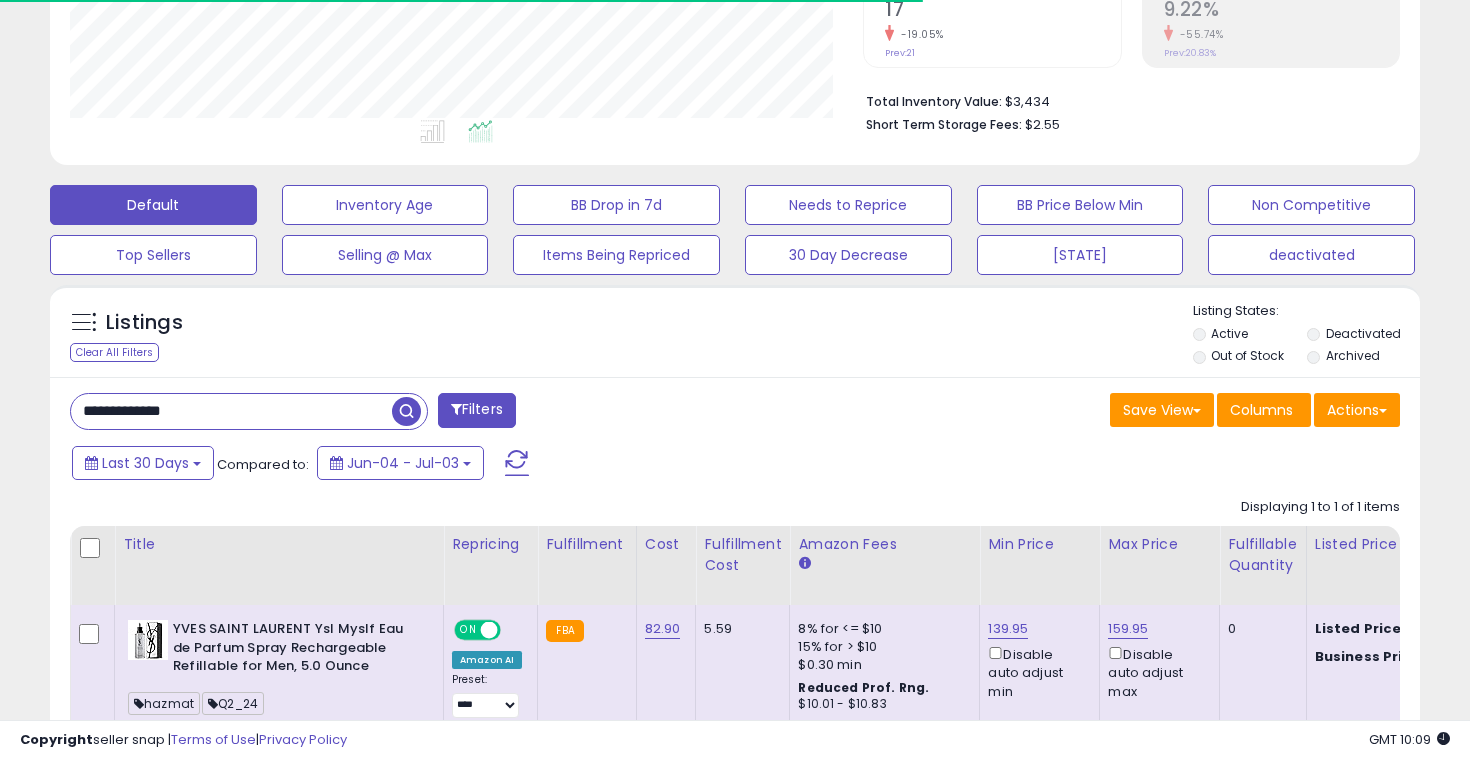 scroll, scrollTop: 599, scrollLeft: 0, axis: vertical 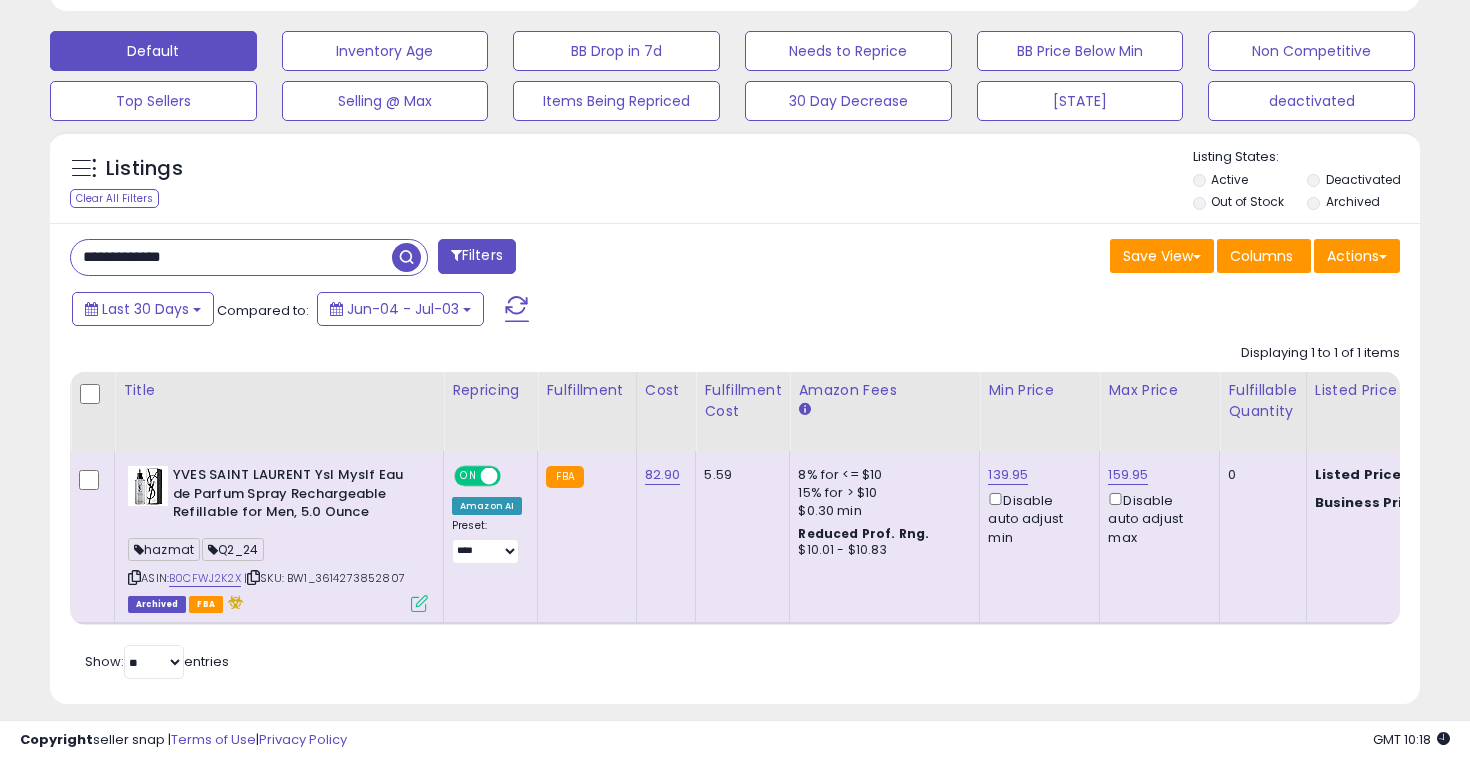 click on "**********" at bounding box center (231, 257) 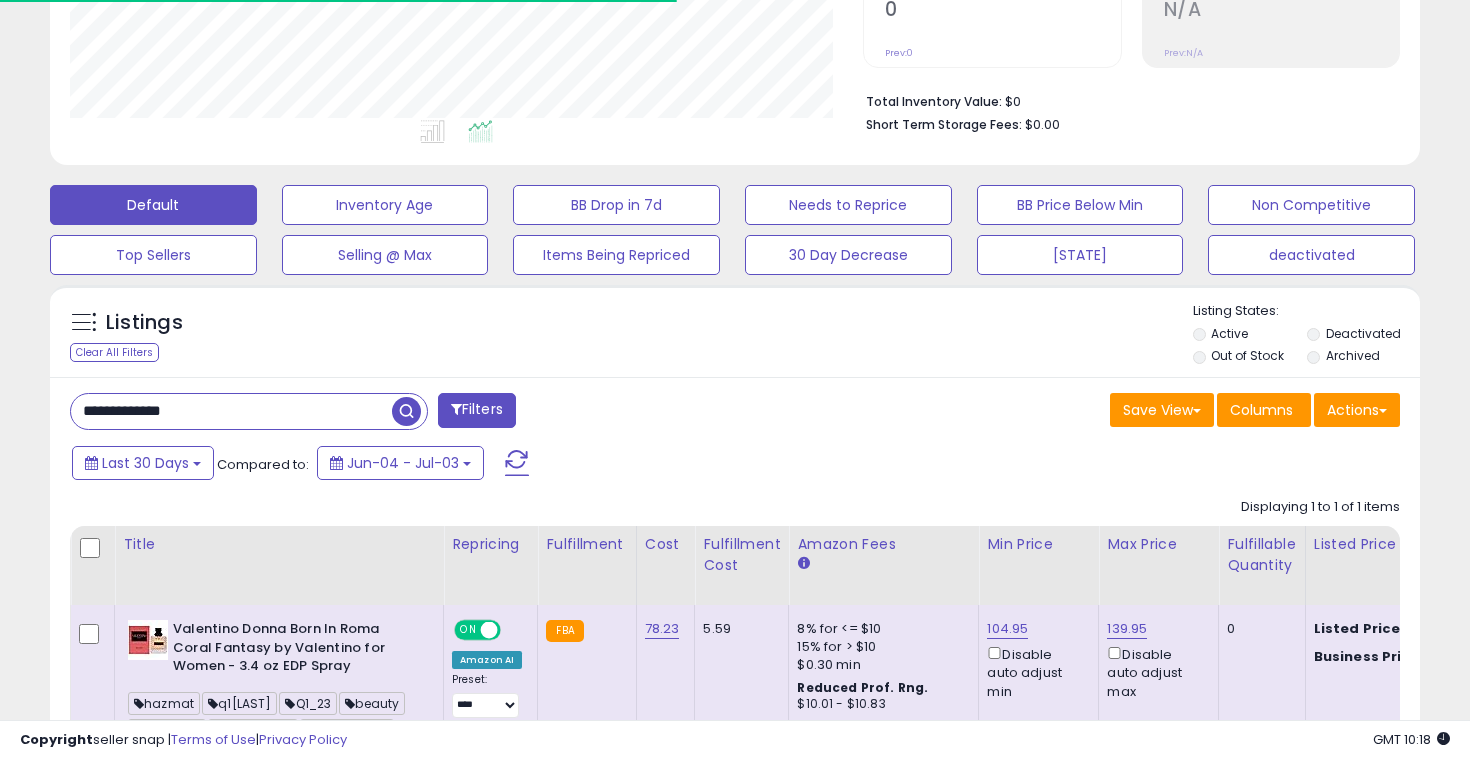 scroll, scrollTop: 599, scrollLeft: 0, axis: vertical 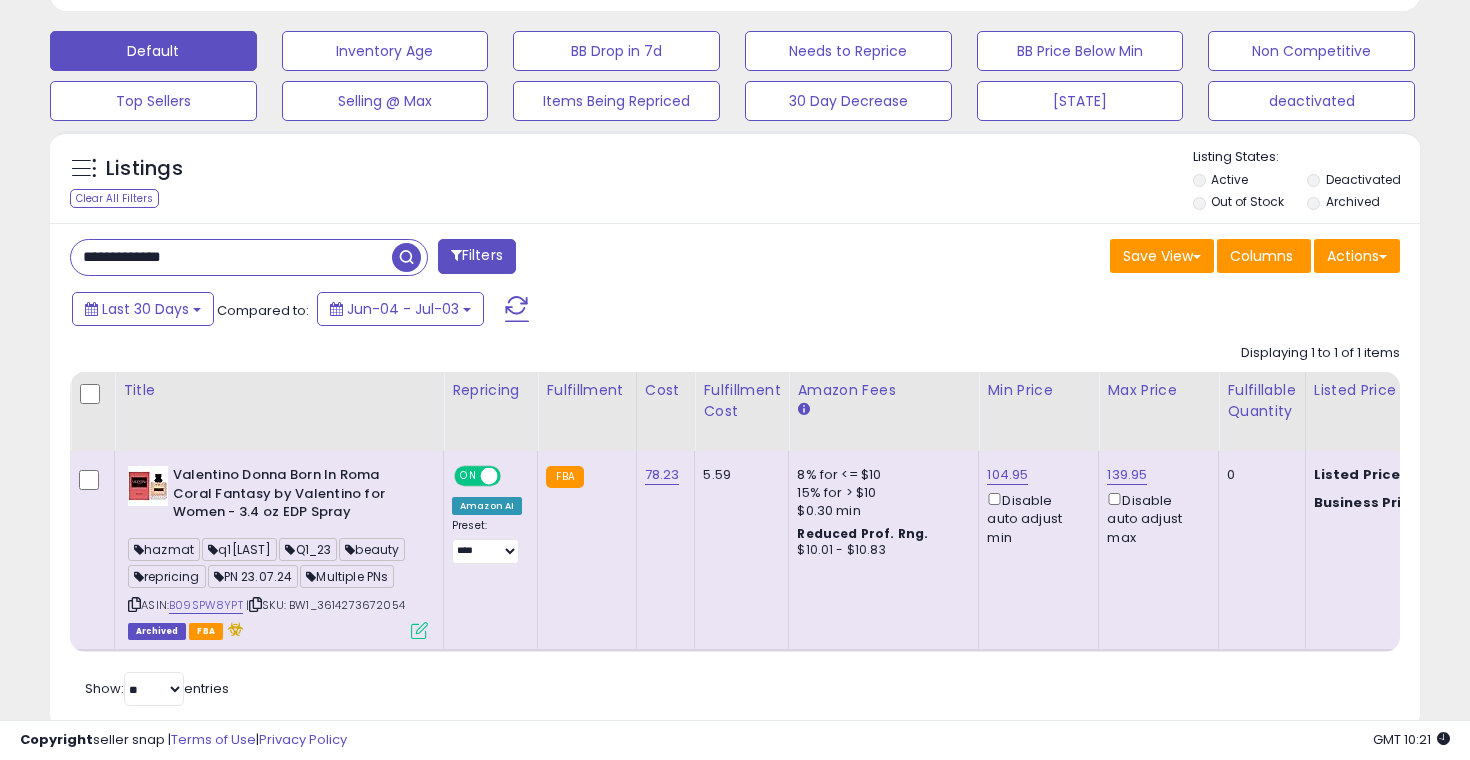 click on "**********" at bounding box center (231, 257) 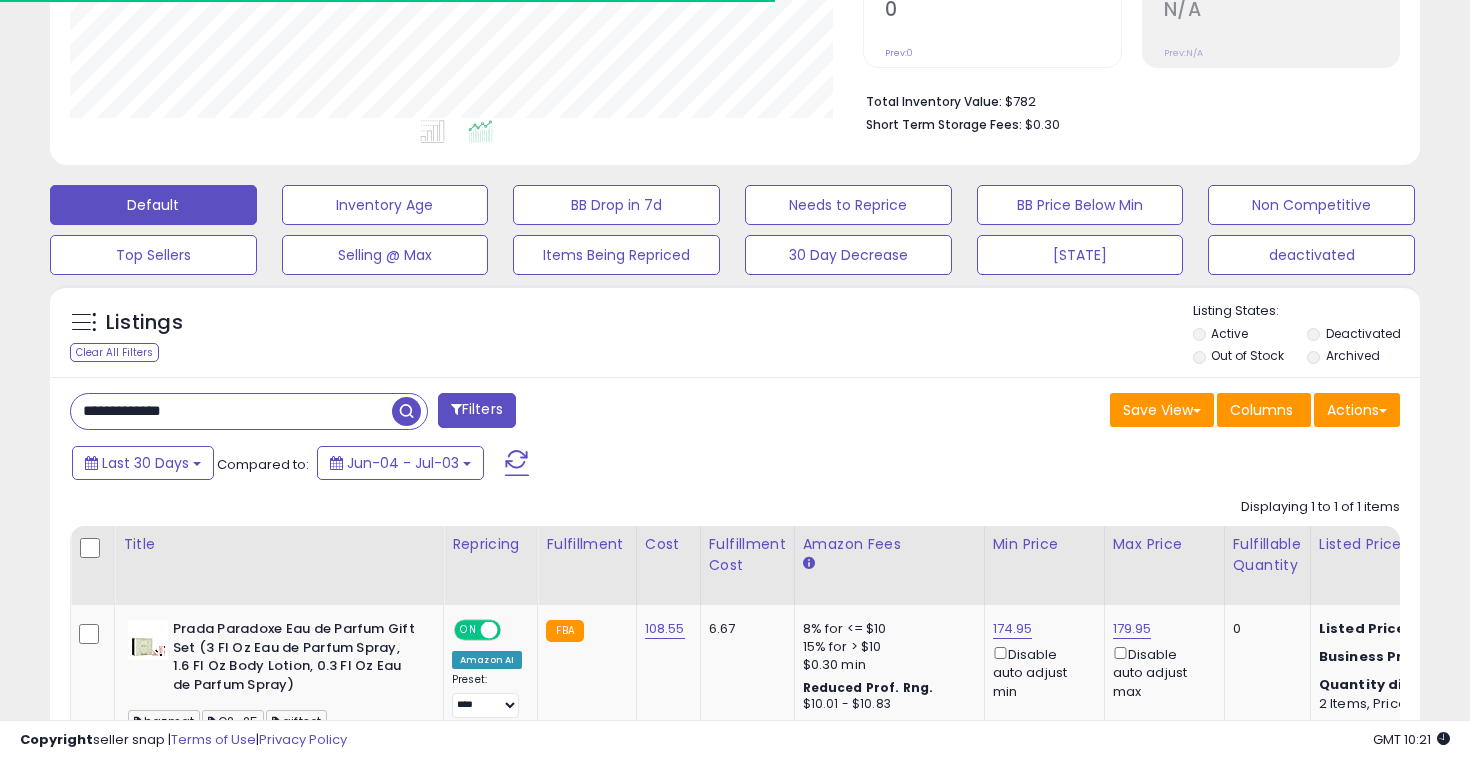scroll, scrollTop: 599, scrollLeft: 0, axis: vertical 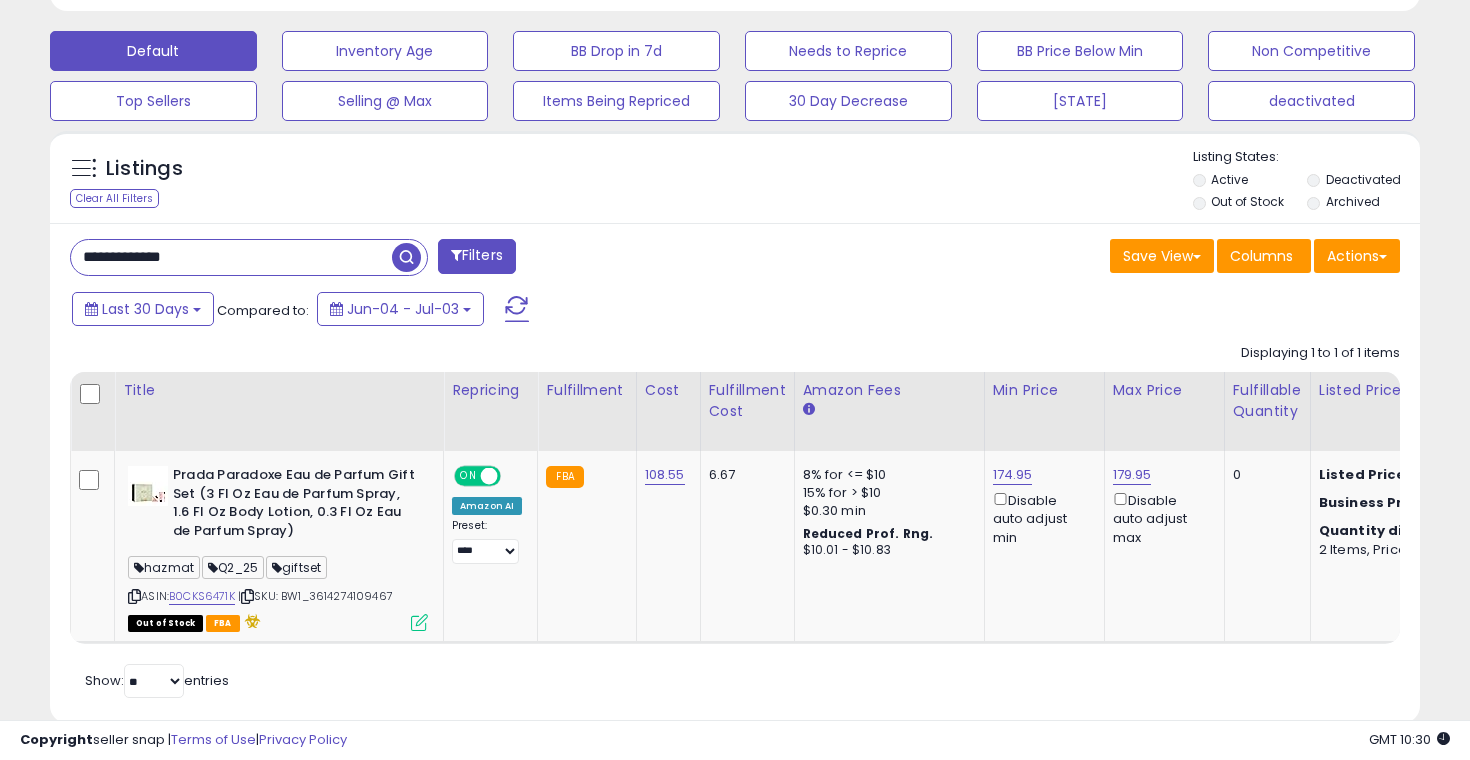 click on "**********" at bounding box center (231, 257) 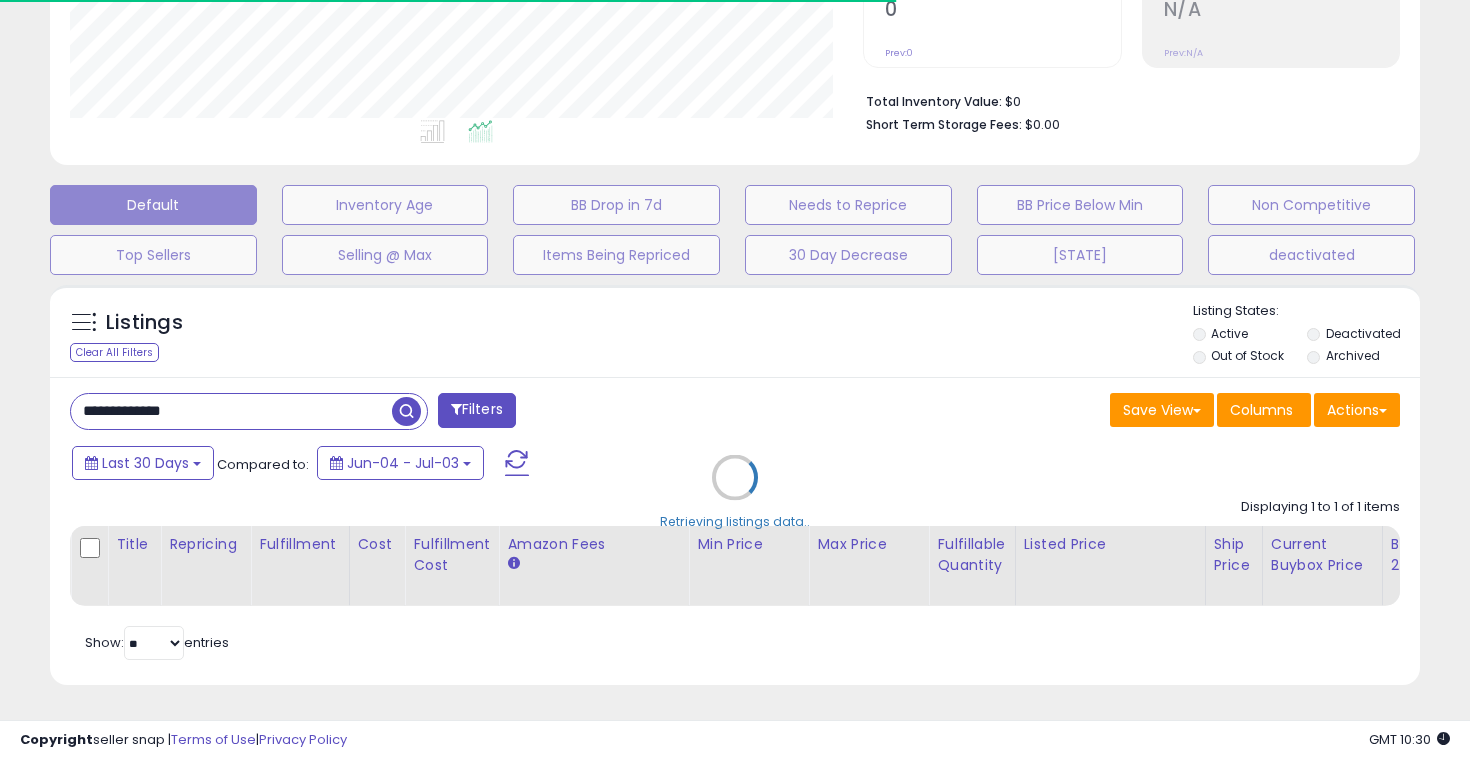 scroll, scrollTop: 599, scrollLeft: 0, axis: vertical 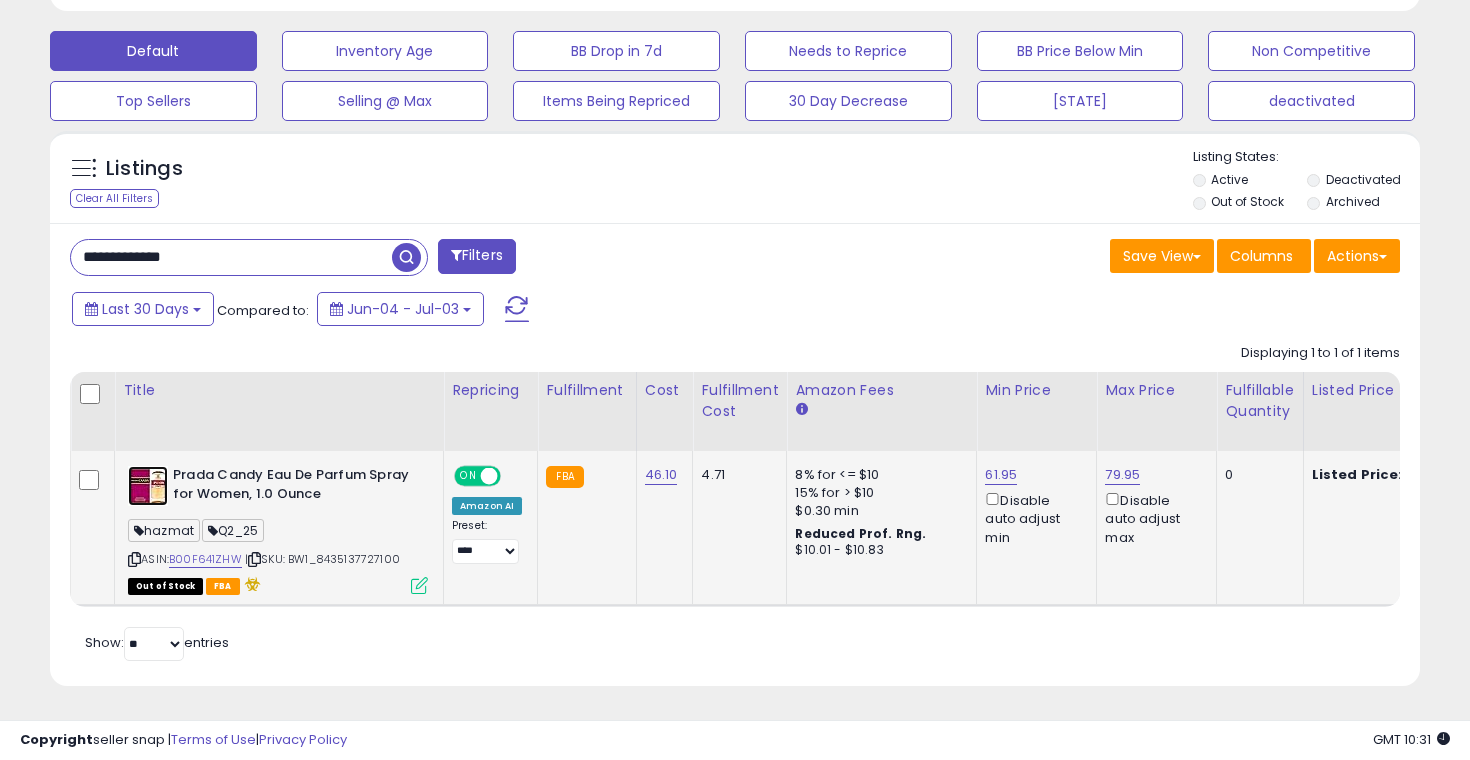 click at bounding box center (148, 486) 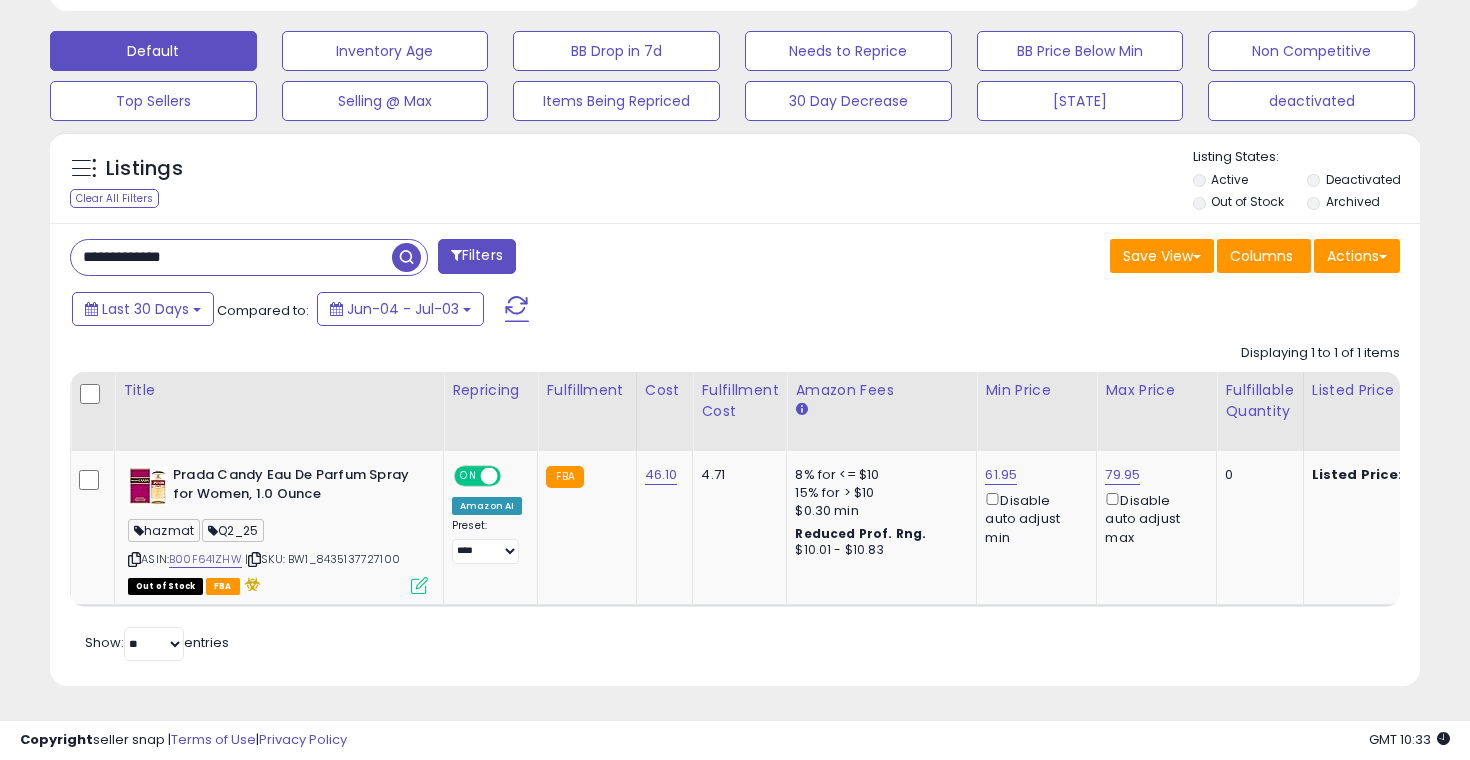 click on "**********" at bounding box center (231, 257) 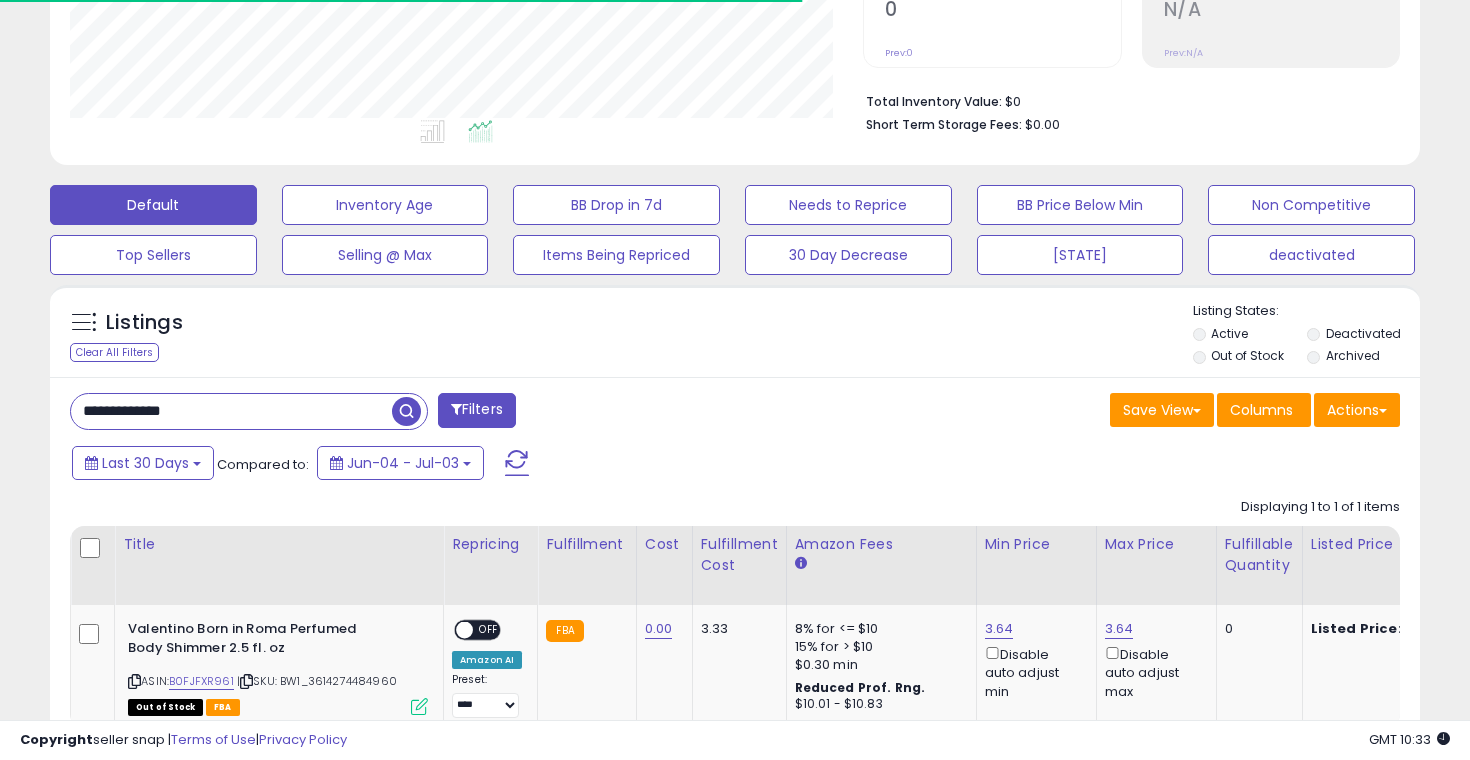 scroll, scrollTop: 568, scrollLeft: 0, axis: vertical 